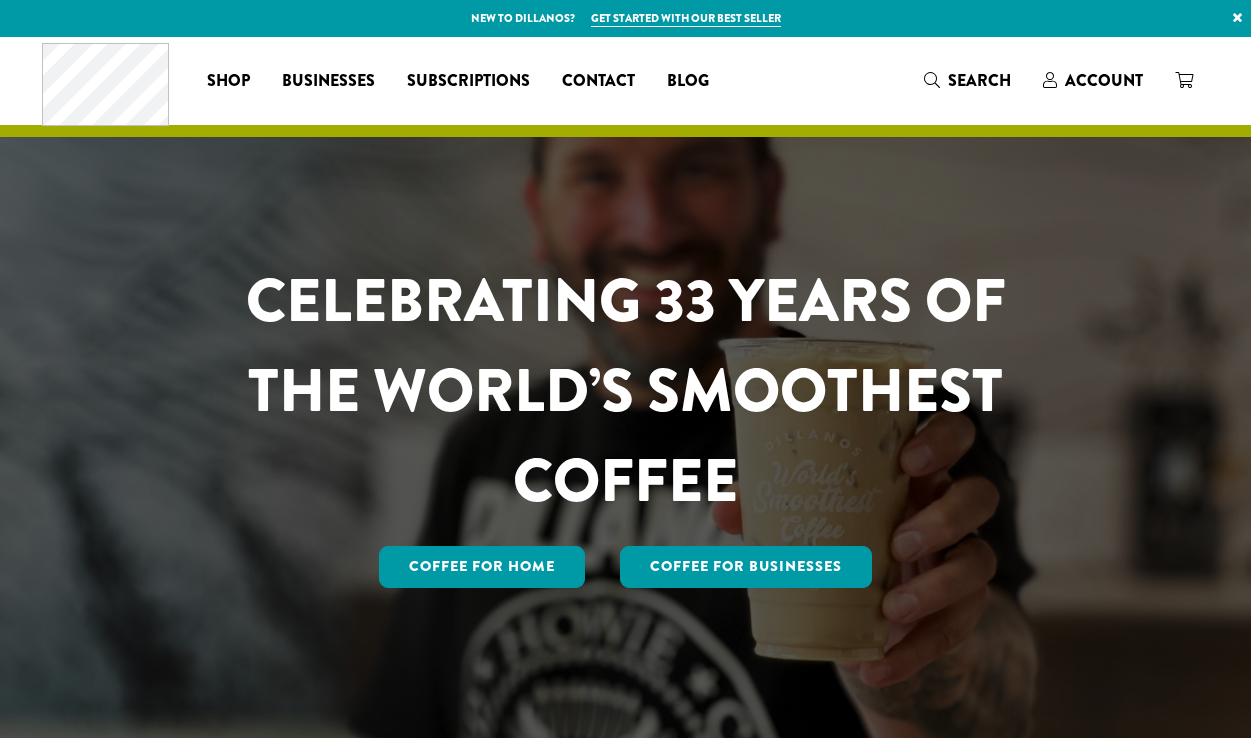 scroll, scrollTop: 0, scrollLeft: 0, axis: both 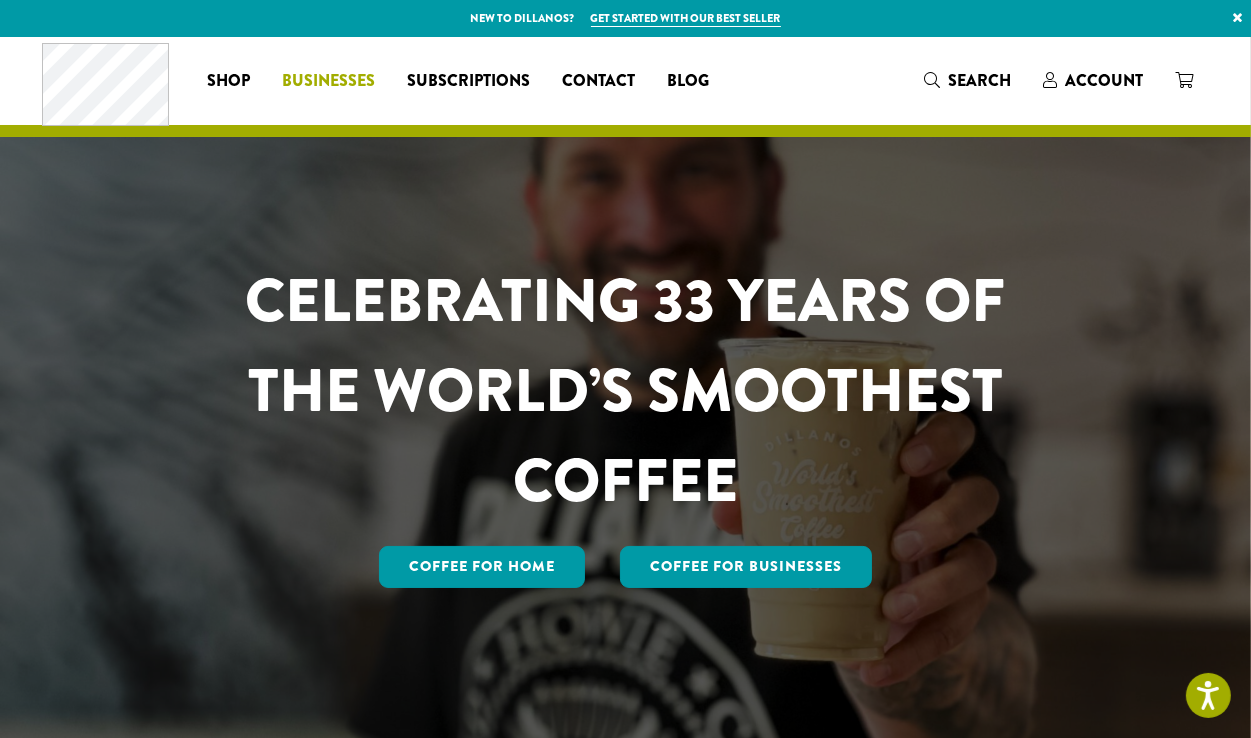 click on "Businesses" at bounding box center [328, 81] 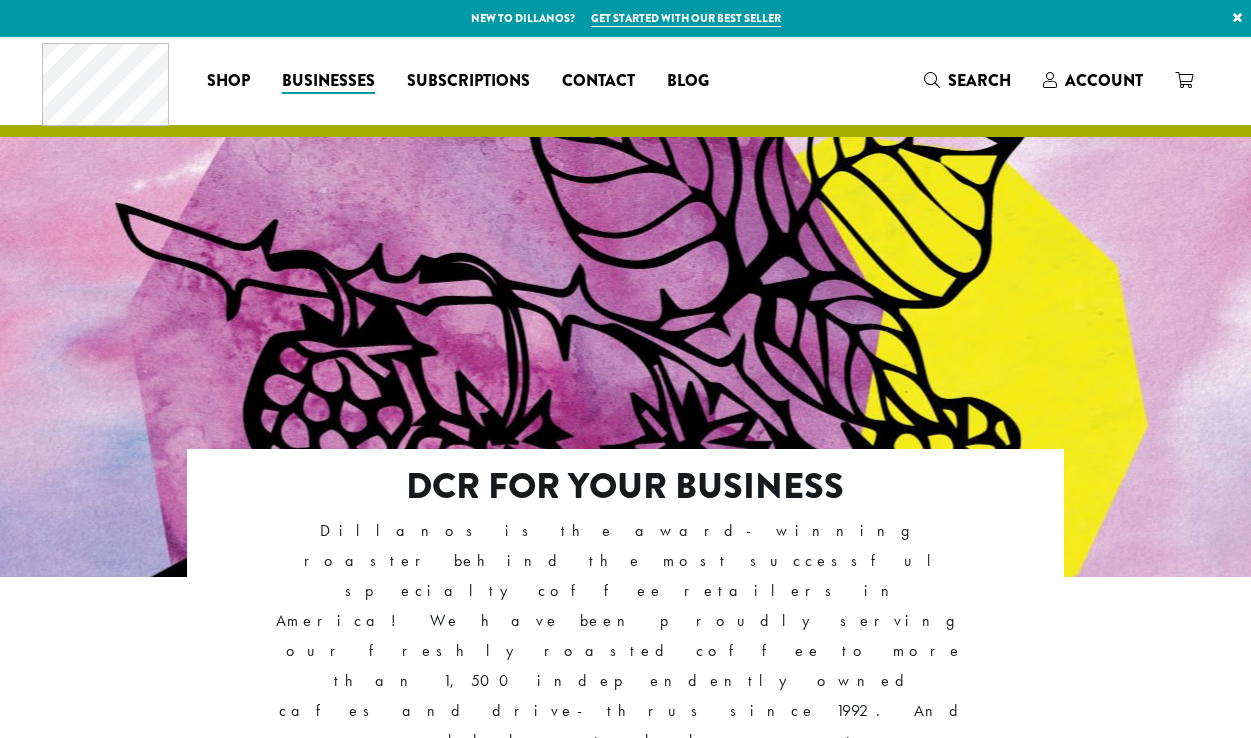 scroll, scrollTop: 0, scrollLeft: 0, axis: both 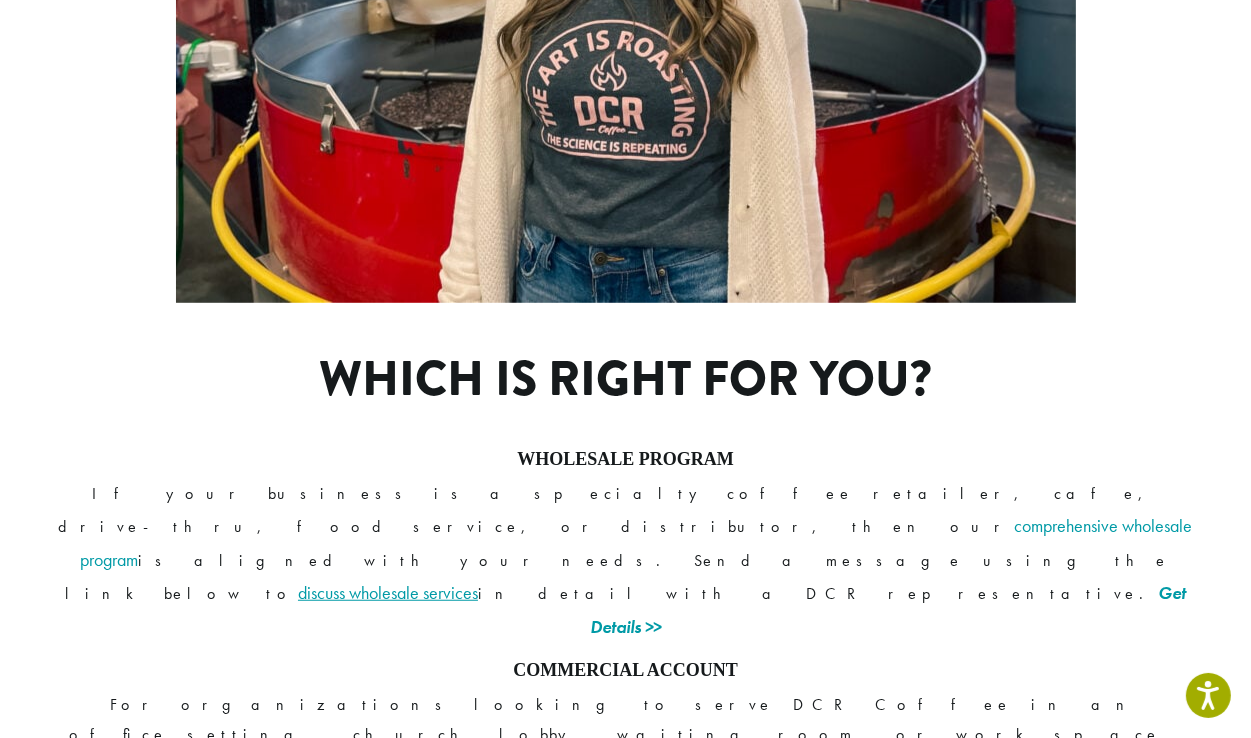click on "discuss wholesale services" at bounding box center (388, 592) 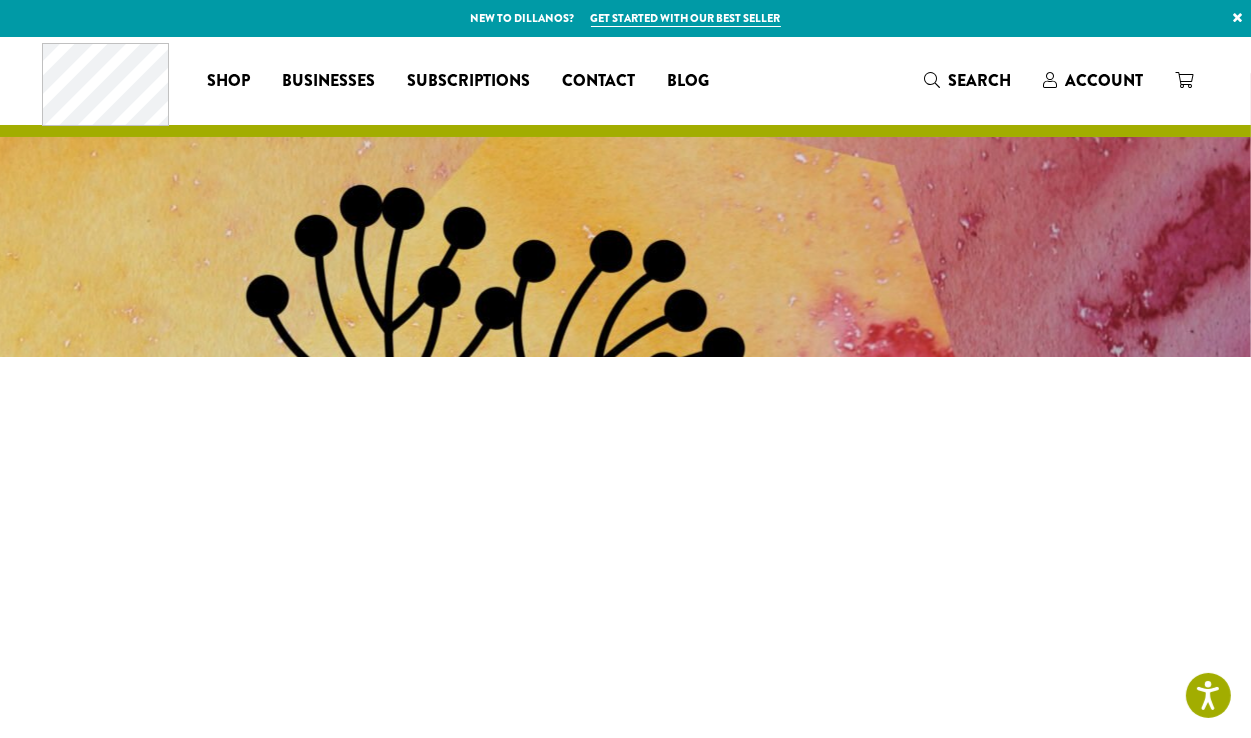 scroll, scrollTop: 402, scrollLeft: 0, axis: vertical 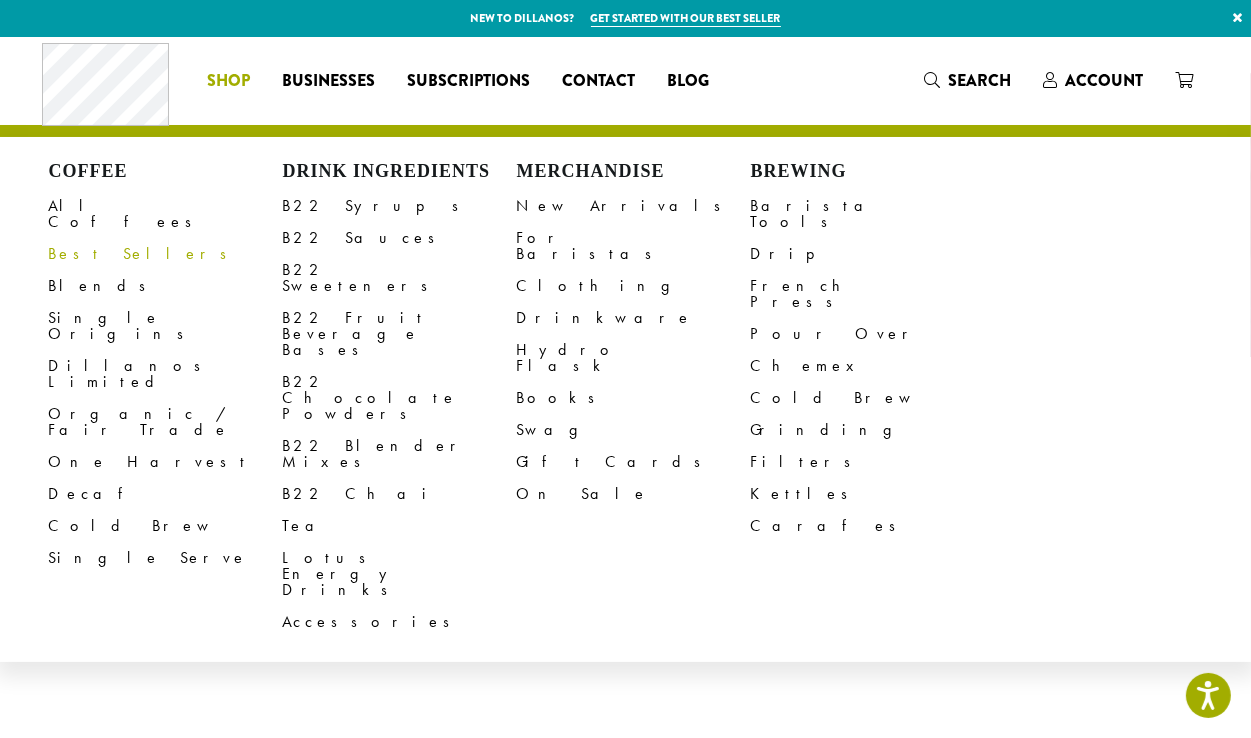 click on "Best Sellers" at bounding box center [166, 254] 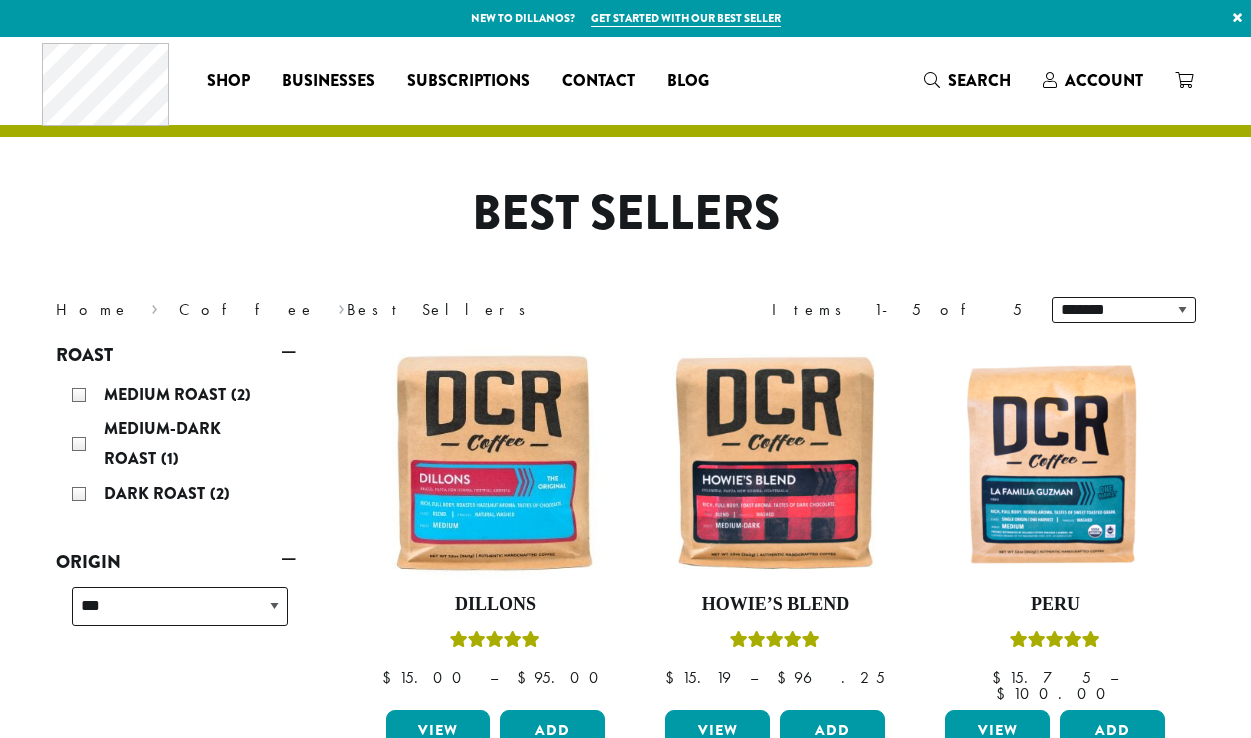 scroll, scrollTop: 0, scrollLeft: 0, axis: both 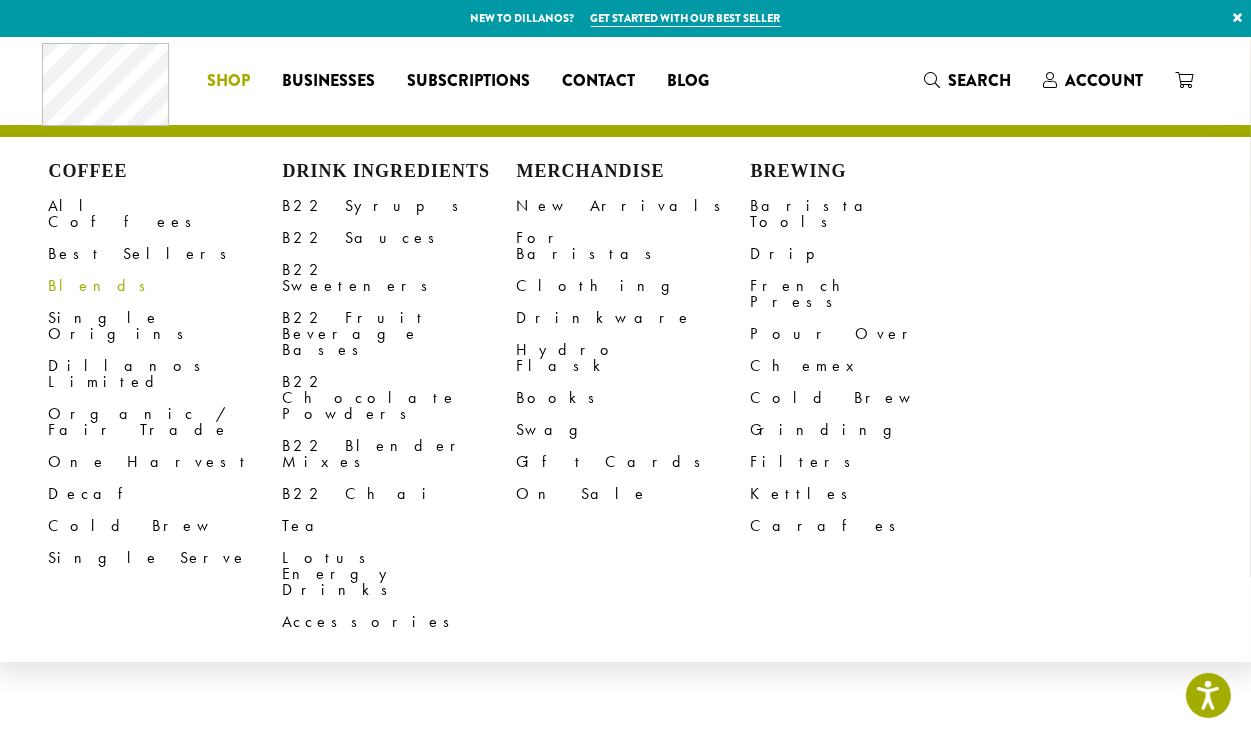 click on "Blends" at bounding box center (166, 286) 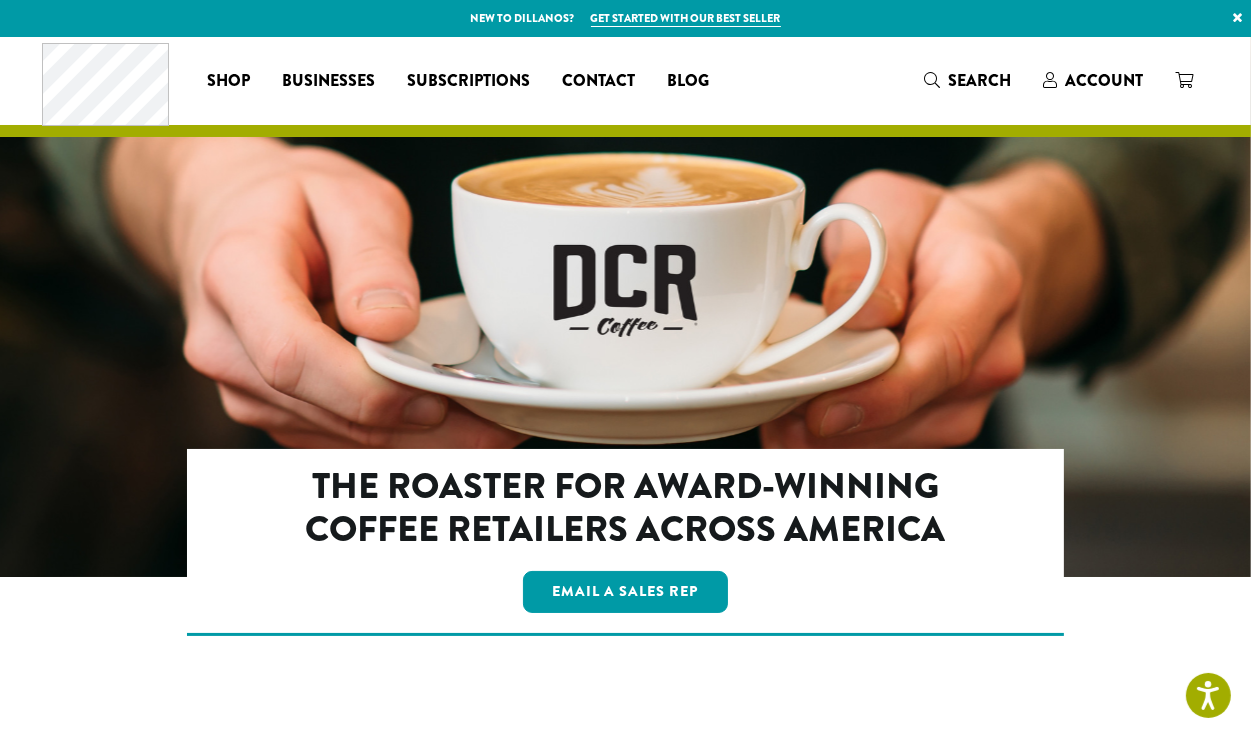 scroll, scrollTop: 744, scrollLeft: 0, axis: vertical 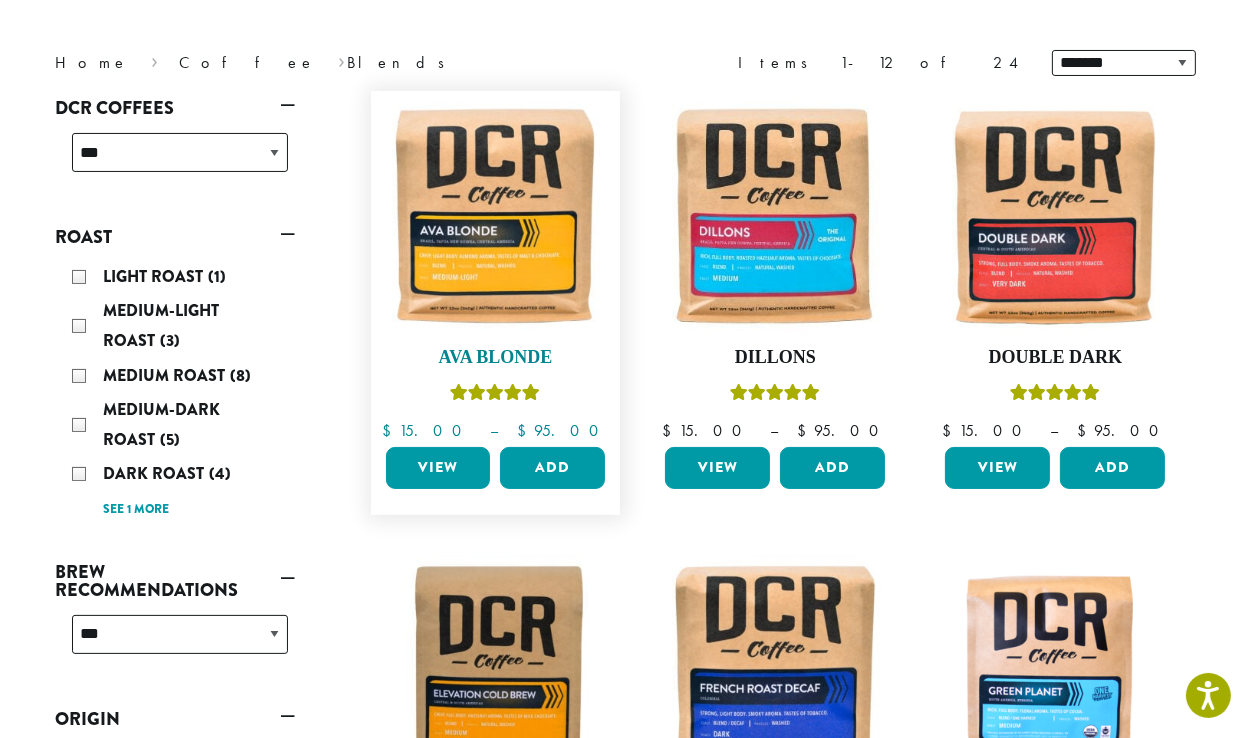 click at bounding box center (495, 216) 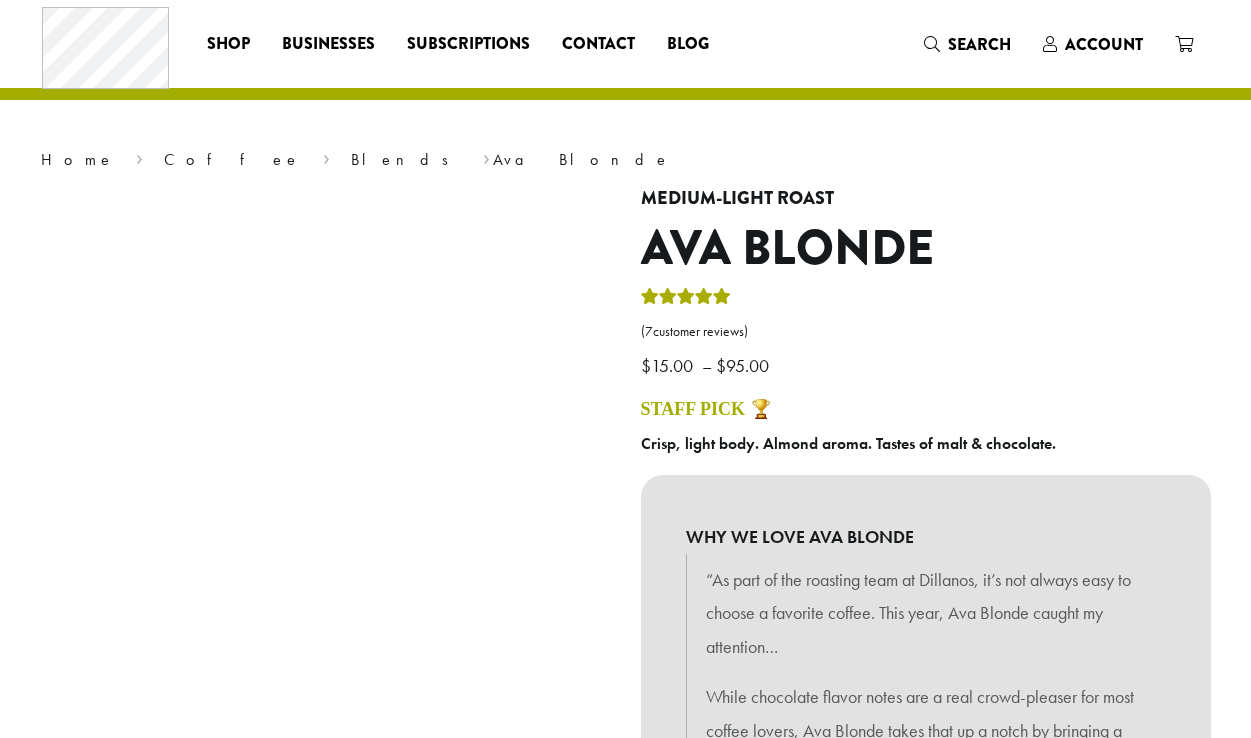 scroll, scrollTop: 0, scrollLeft: 0, axis: both 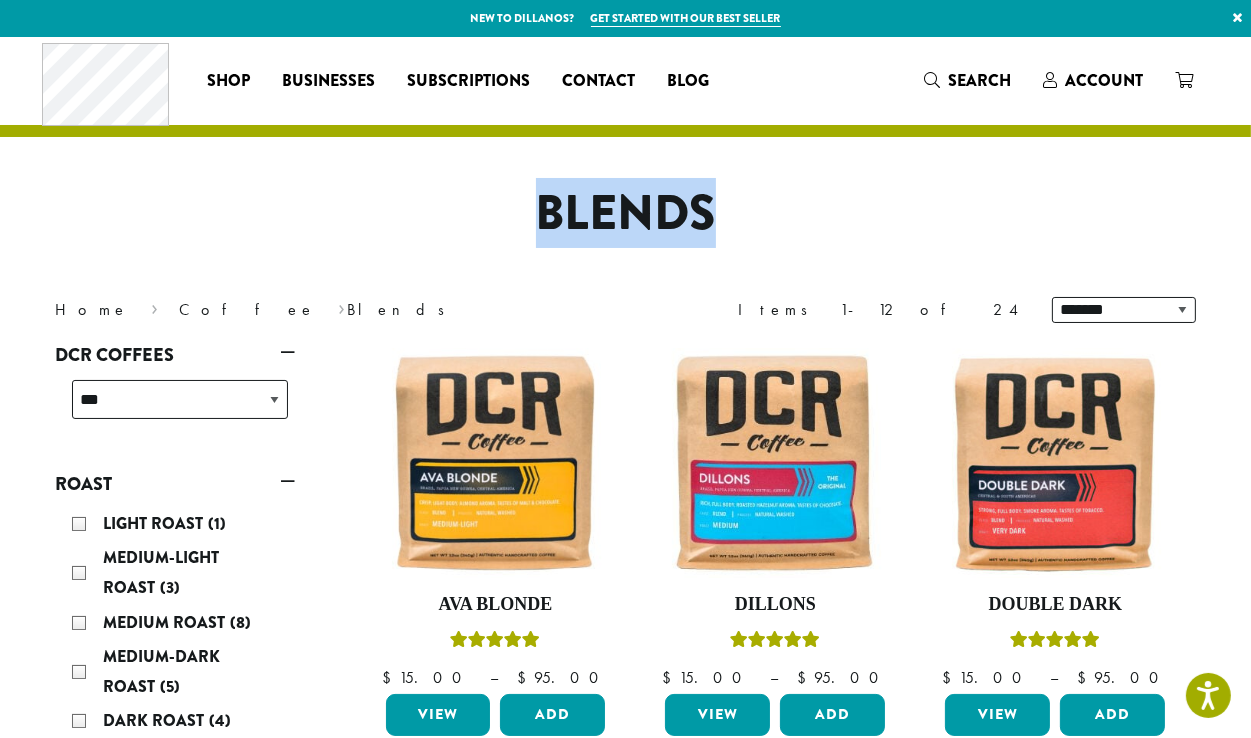 drag, startPoint x: 544, startPoint y: 207, endPoint x: 732, endPoint y: 200, distance: 188.13028 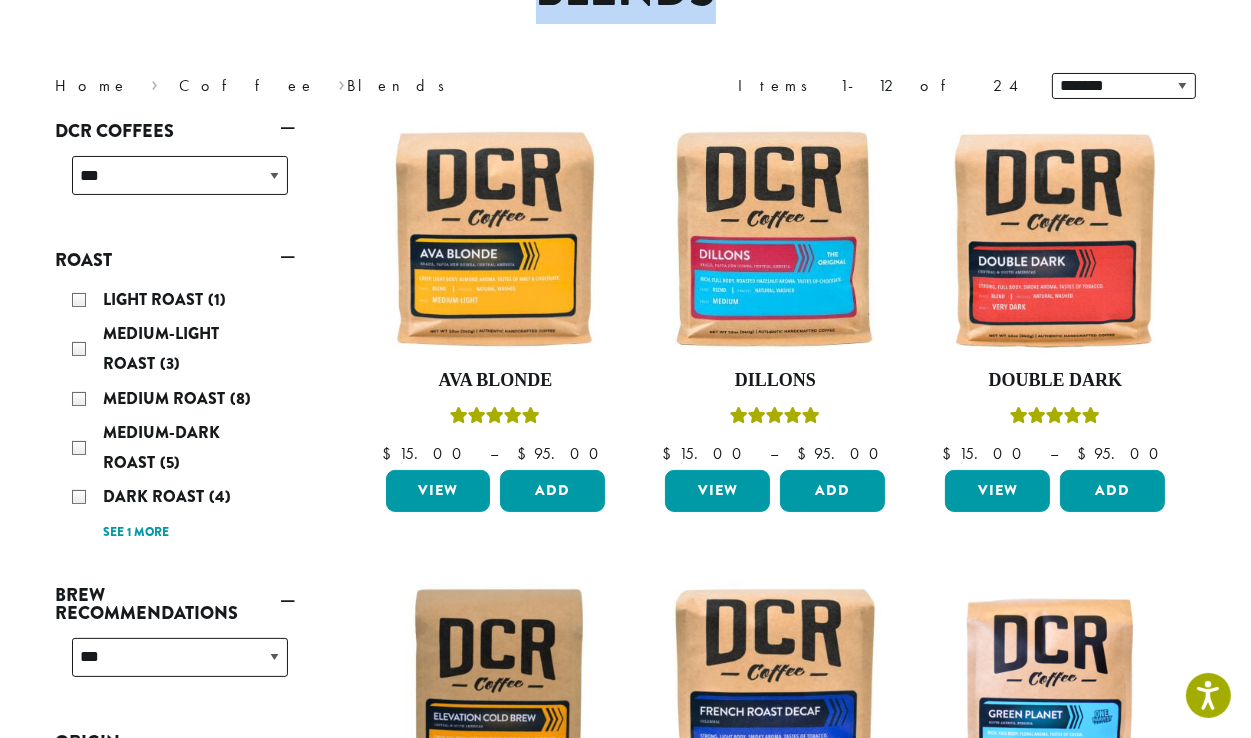 scroll, scrollTop: 0, scrollLeft: 0, axis: both 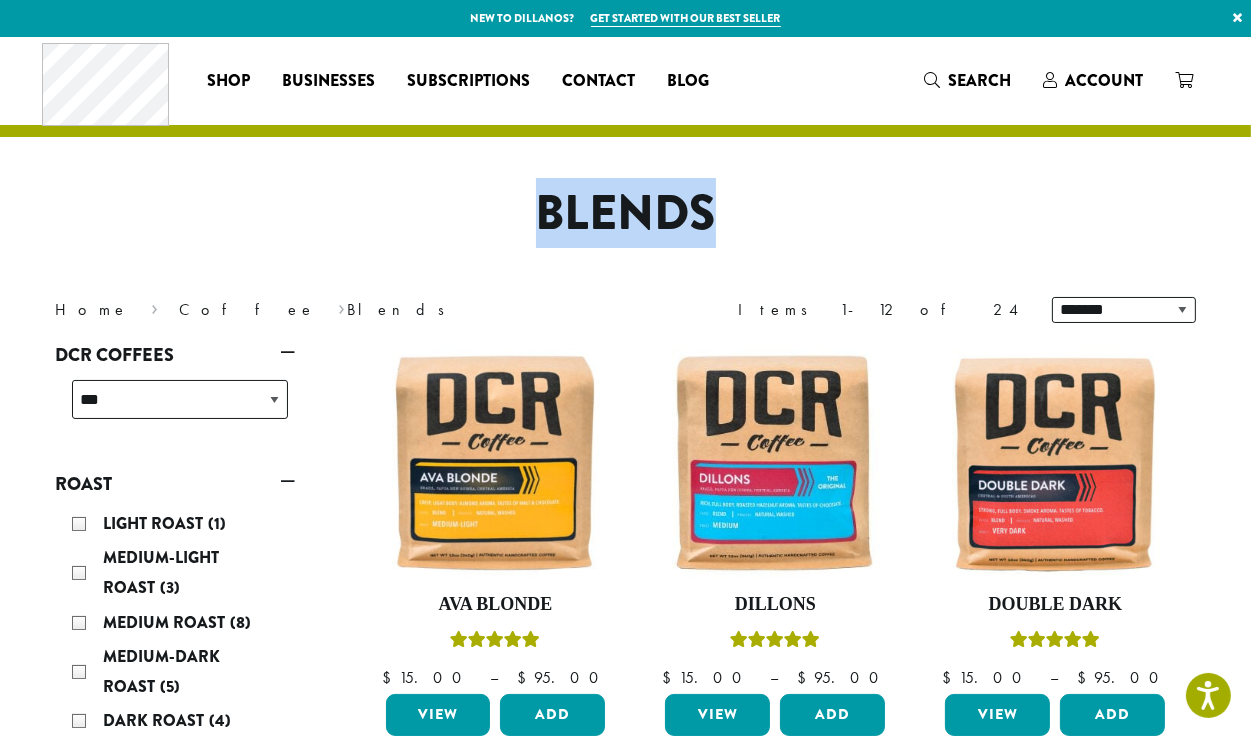 click on "Blends" at bounding box center [626, 214] 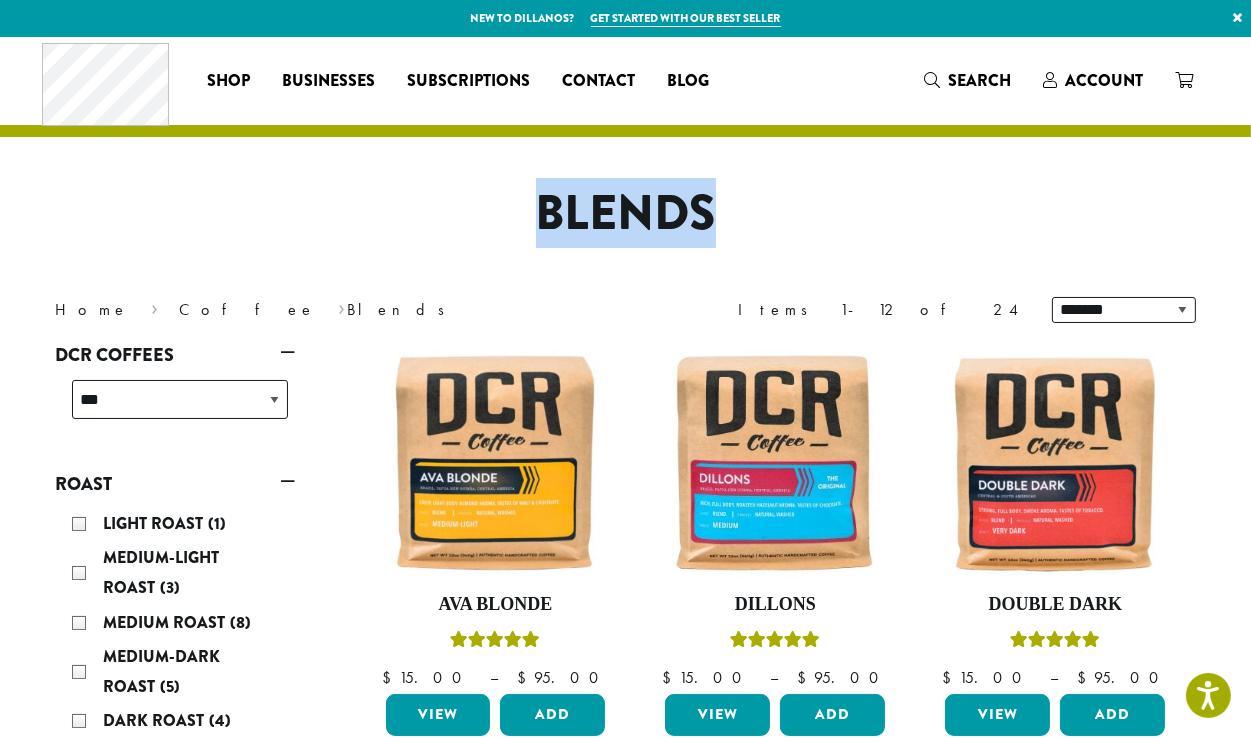 click on "Blends" at bounding box center [626, 214] 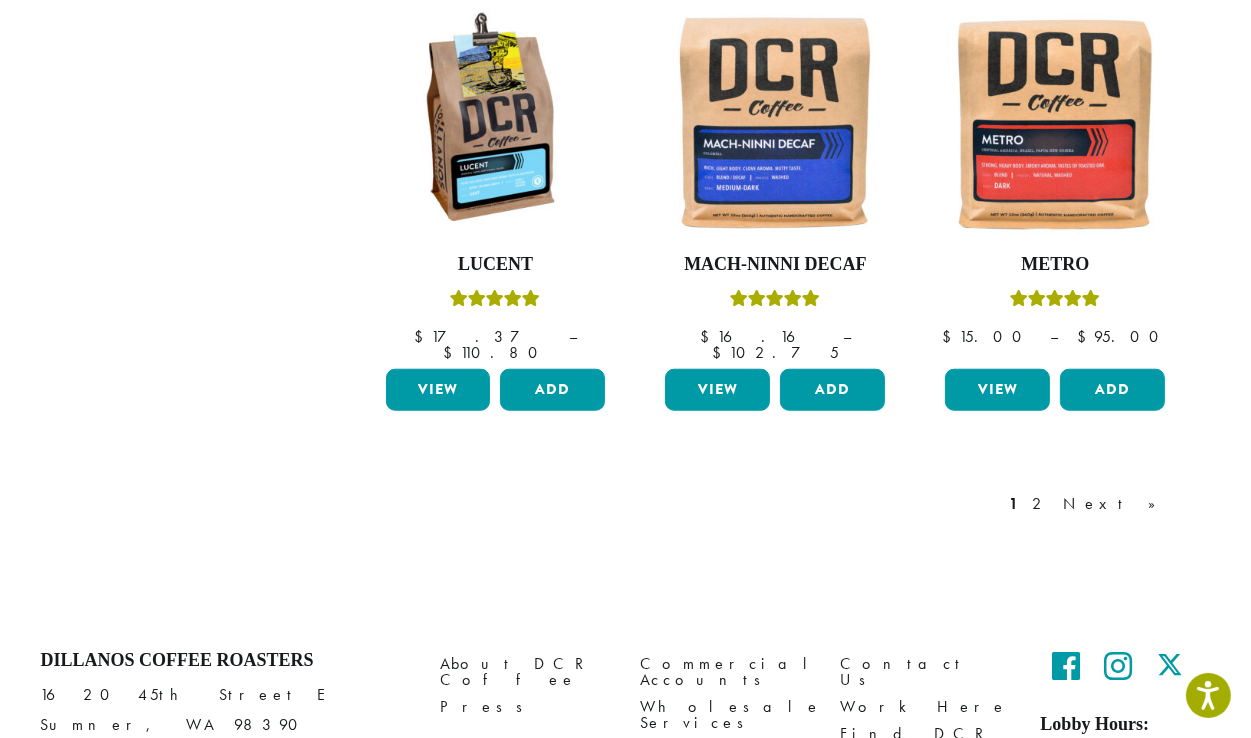 scroll, scrollTop: 1842, scrollLeft: 0, axis: vertical 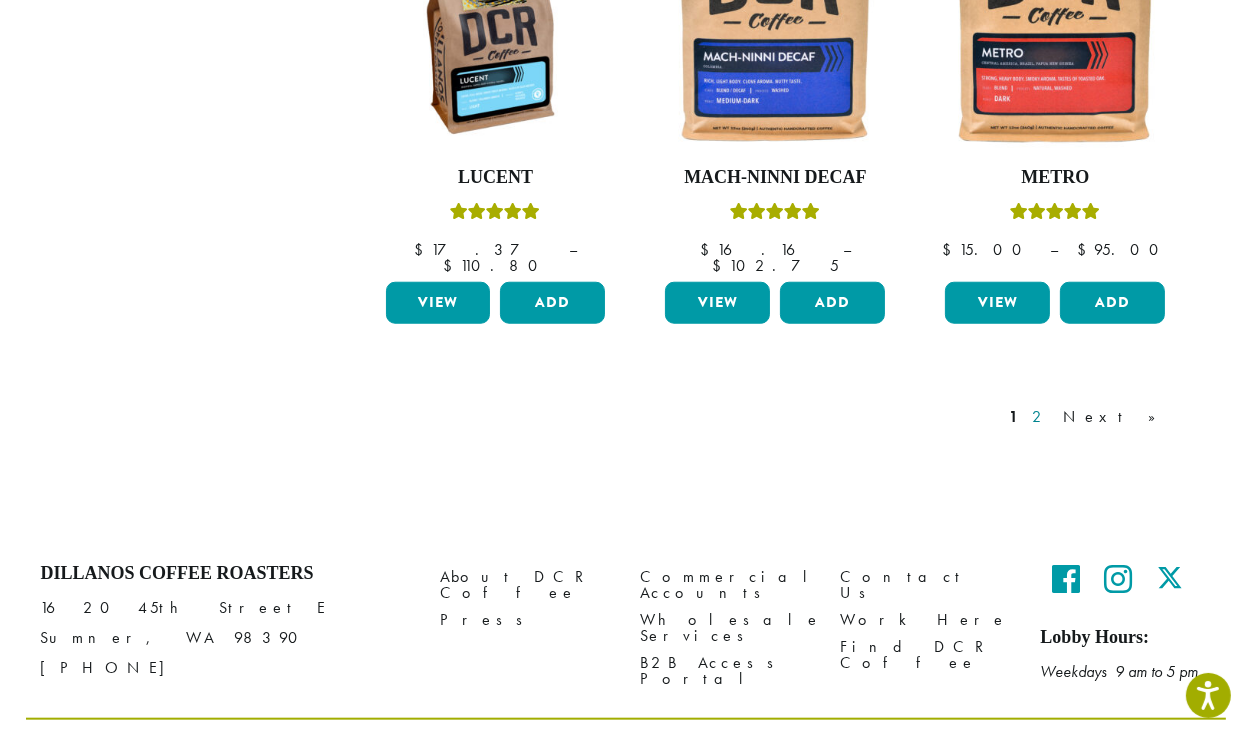 click on "2" at bounding box center [1041, 417] 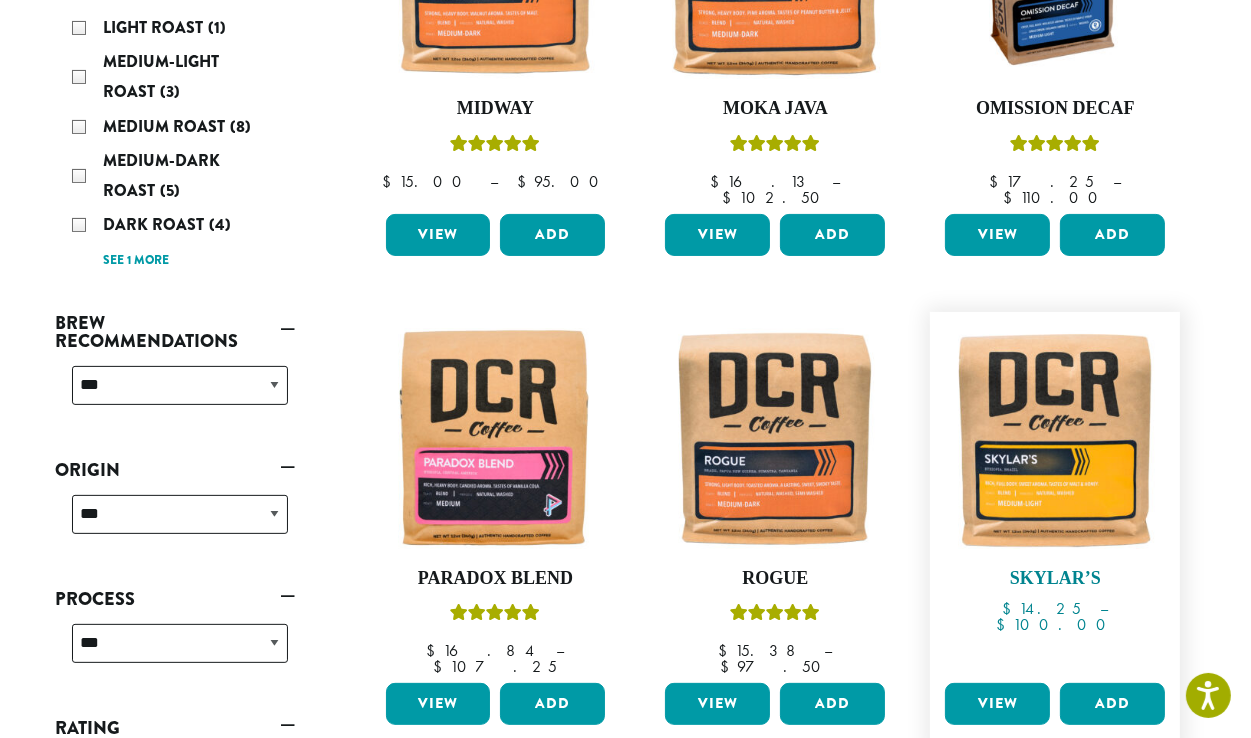 scroll, scrollTop: 247, scrollLeft: 0, axis: vertical 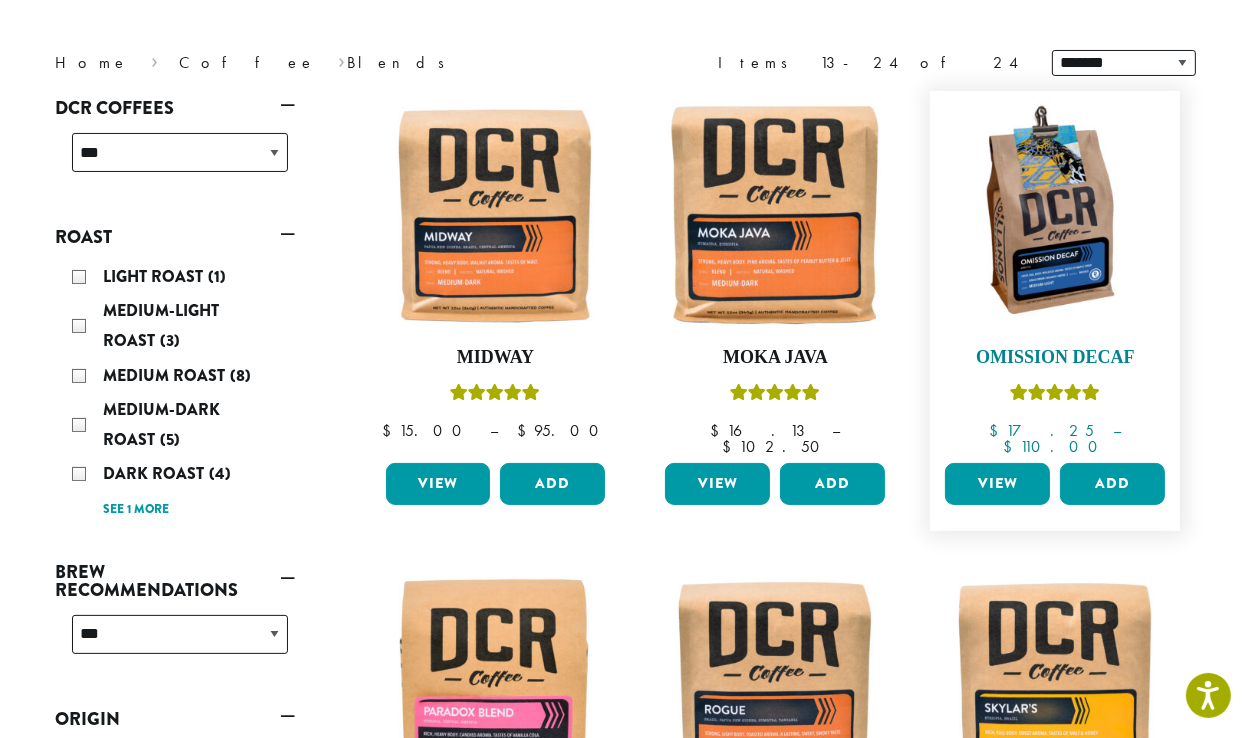 click at bounding box center [1055, 216] 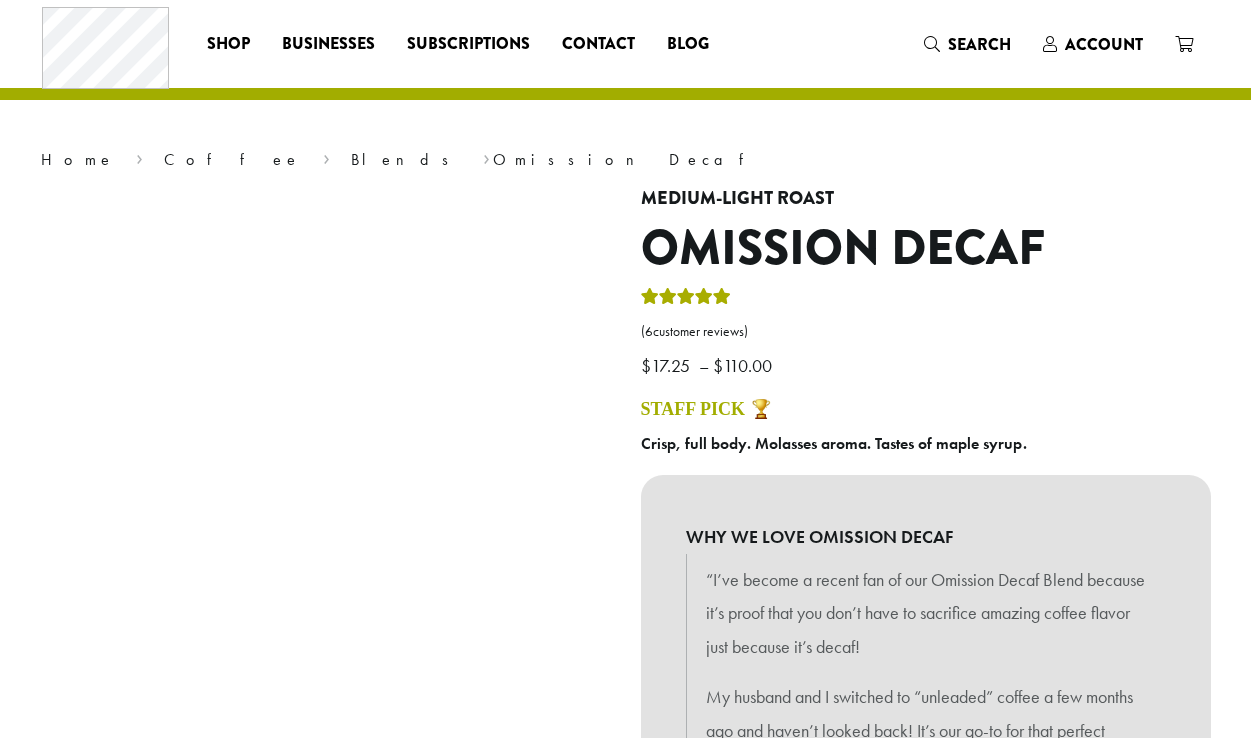 scroll, scrollTop: 0, scrollLeft: 0, axis: both 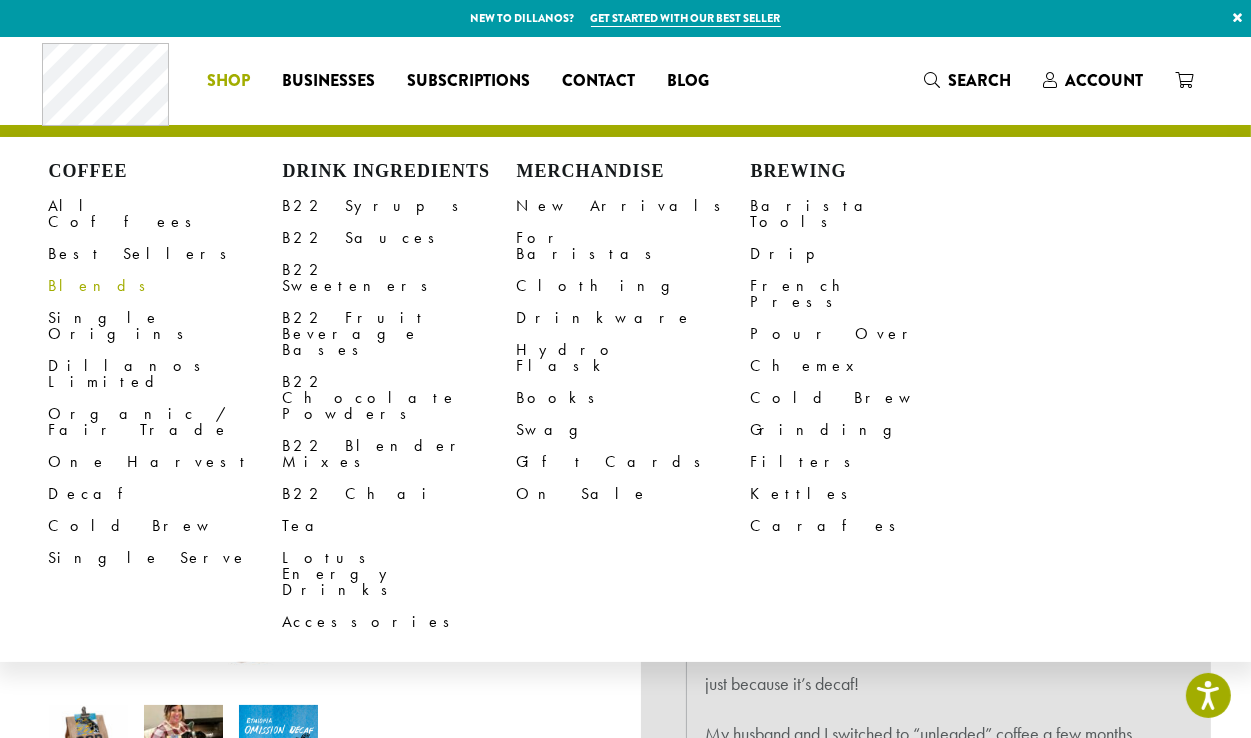 click on "Blends" at bounding box center [166, 286] 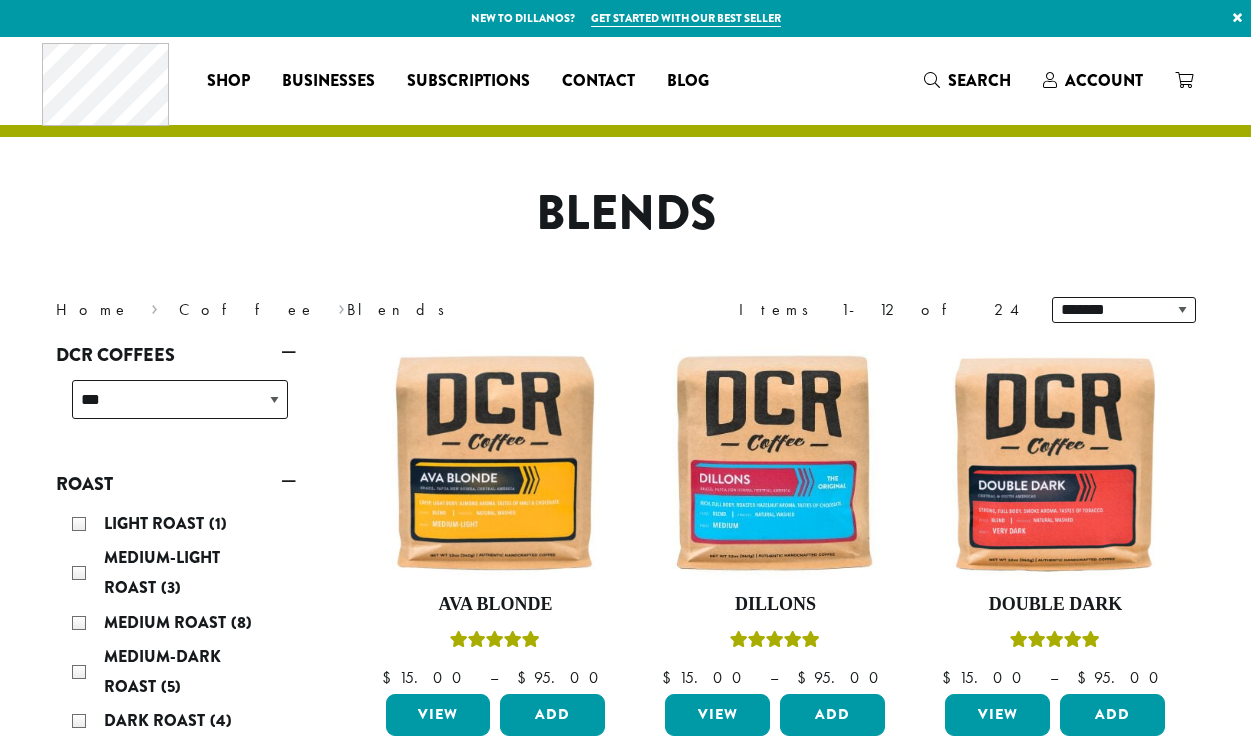 scroll, scrollTop: 0, scrollLeft: 0, axis: both 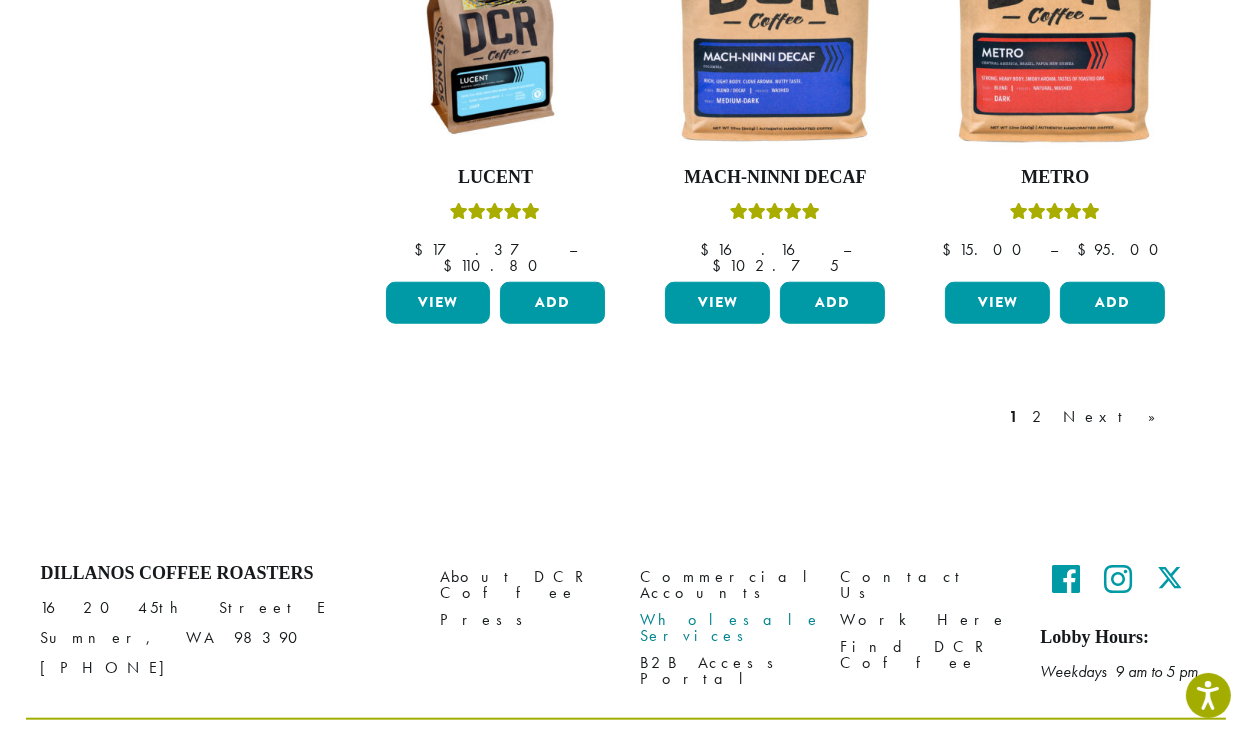 click on "Wholesale Services" at bounding box center [726, 627] 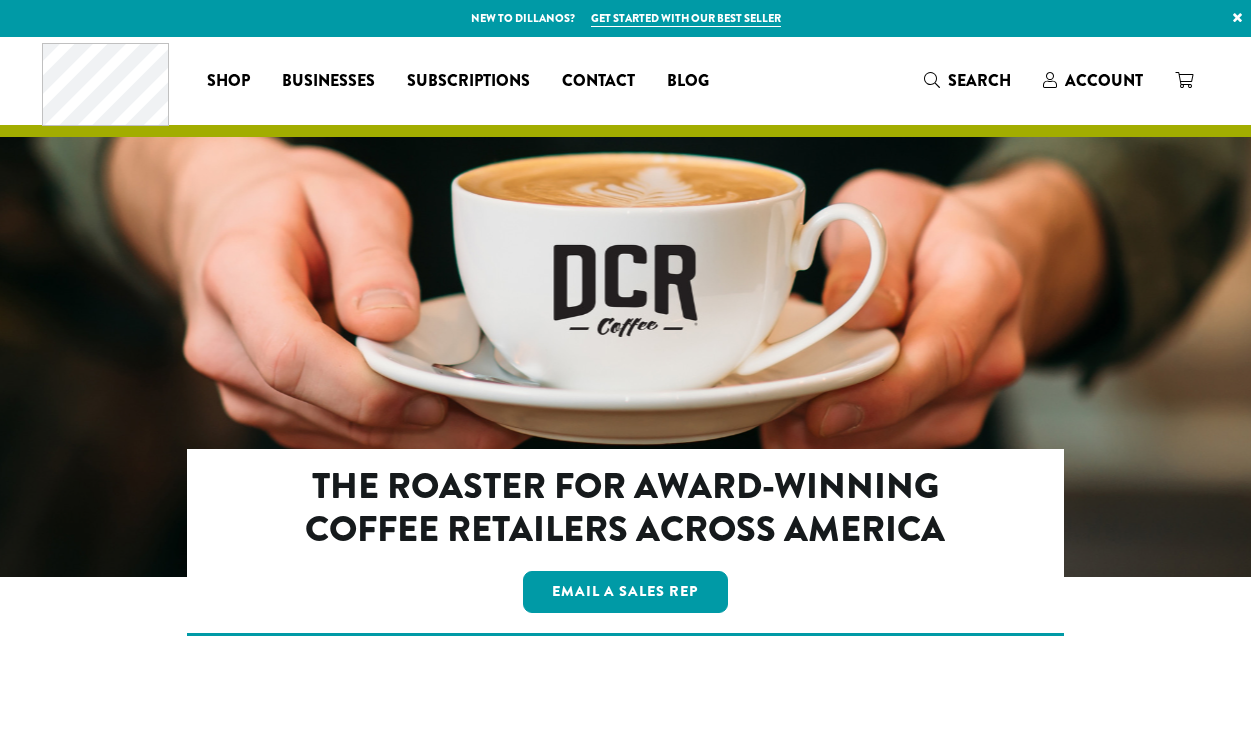 scroll, scrollTop: 0, scrollLeft: 0, axis: both 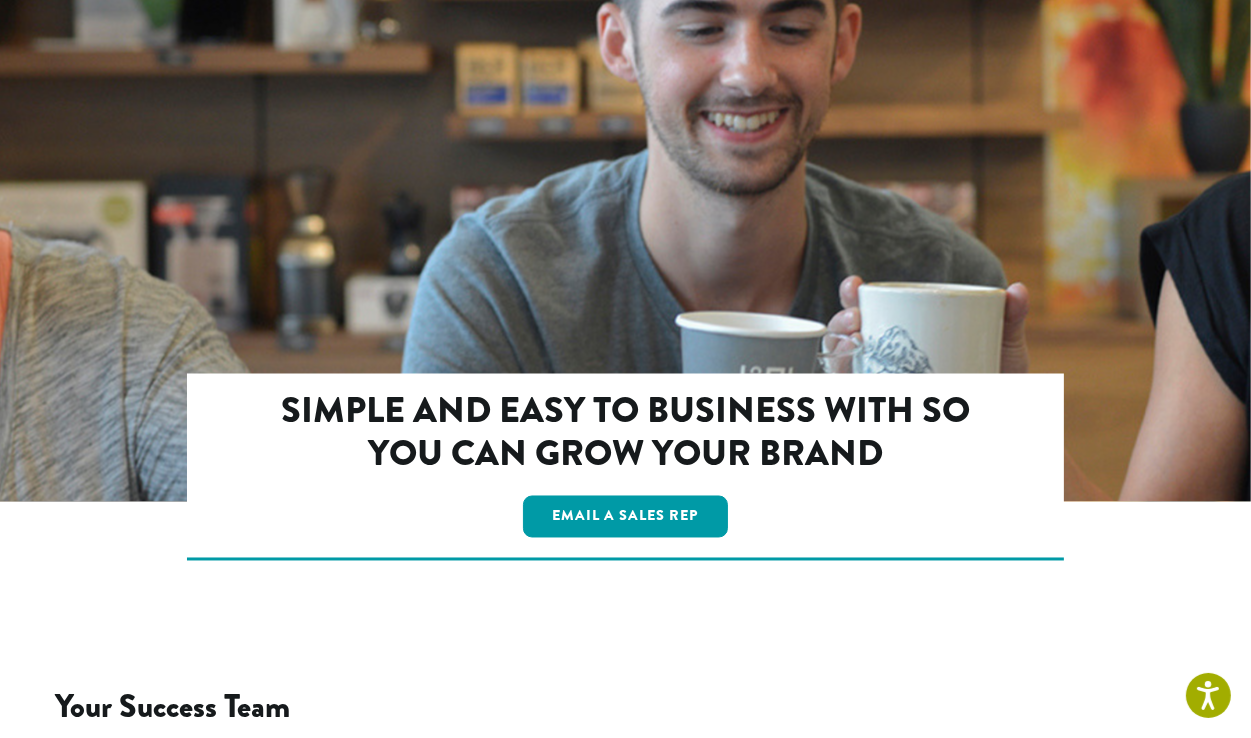 click on "Wholesale Services" at bounding box center [726, 1597] 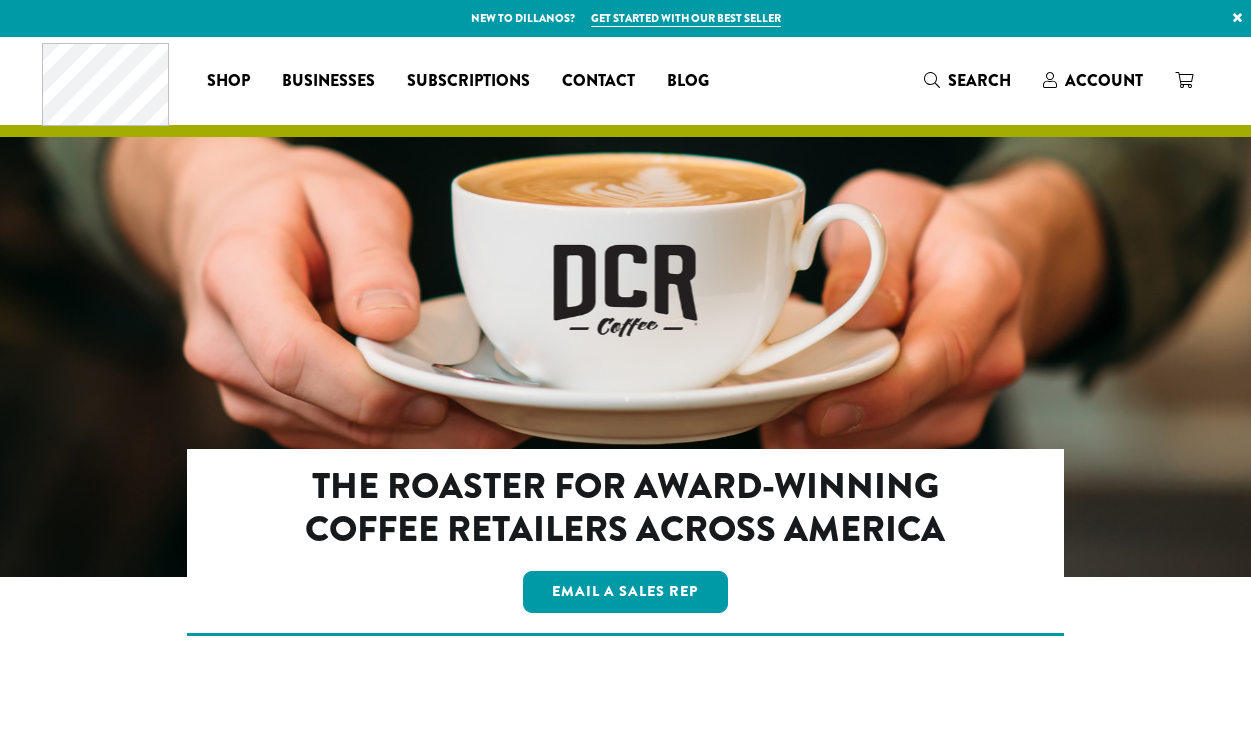 scroll, scrollTop: 0, scrollLeft: 0, axis: both 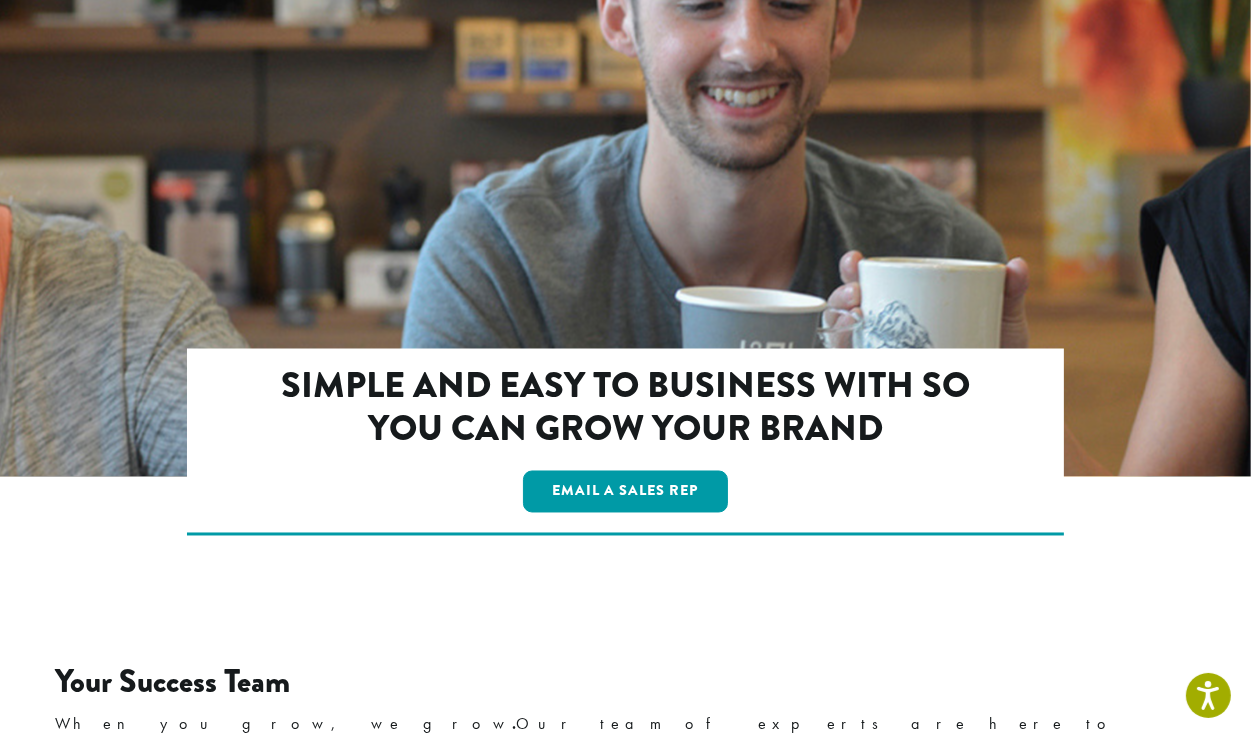 drag, startPoint x: 313, startPoint y: 527, endPoint x: 33, endPoint y: 530, distance: 280.01608 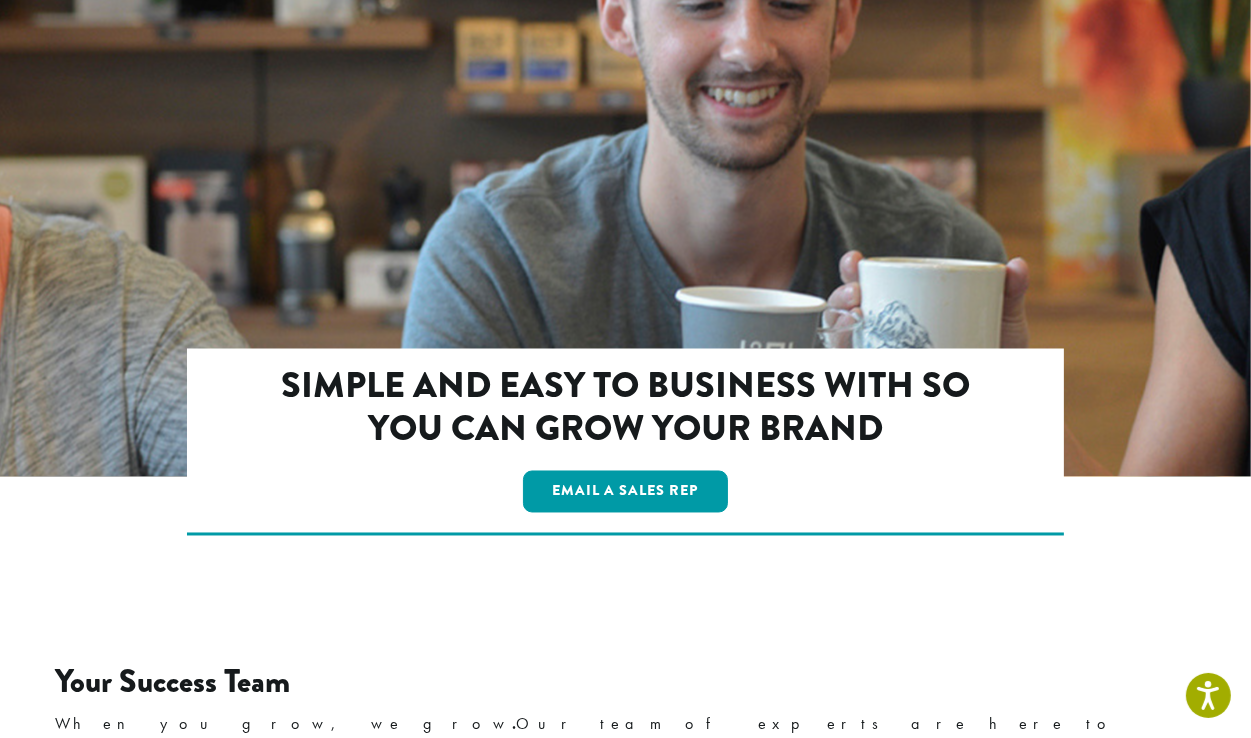 copy on "Dillanos Coffee Roasters" 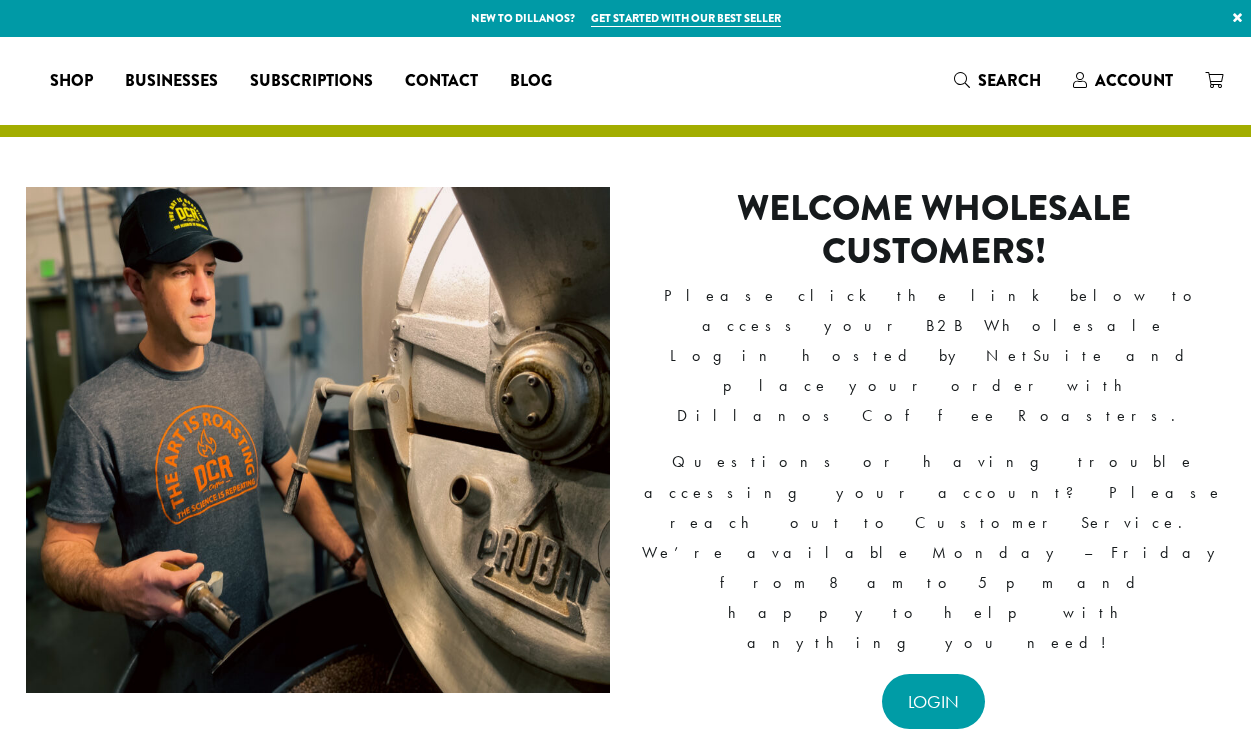scroll, scrollTop: 0, scrollLeft: 0, axis: both 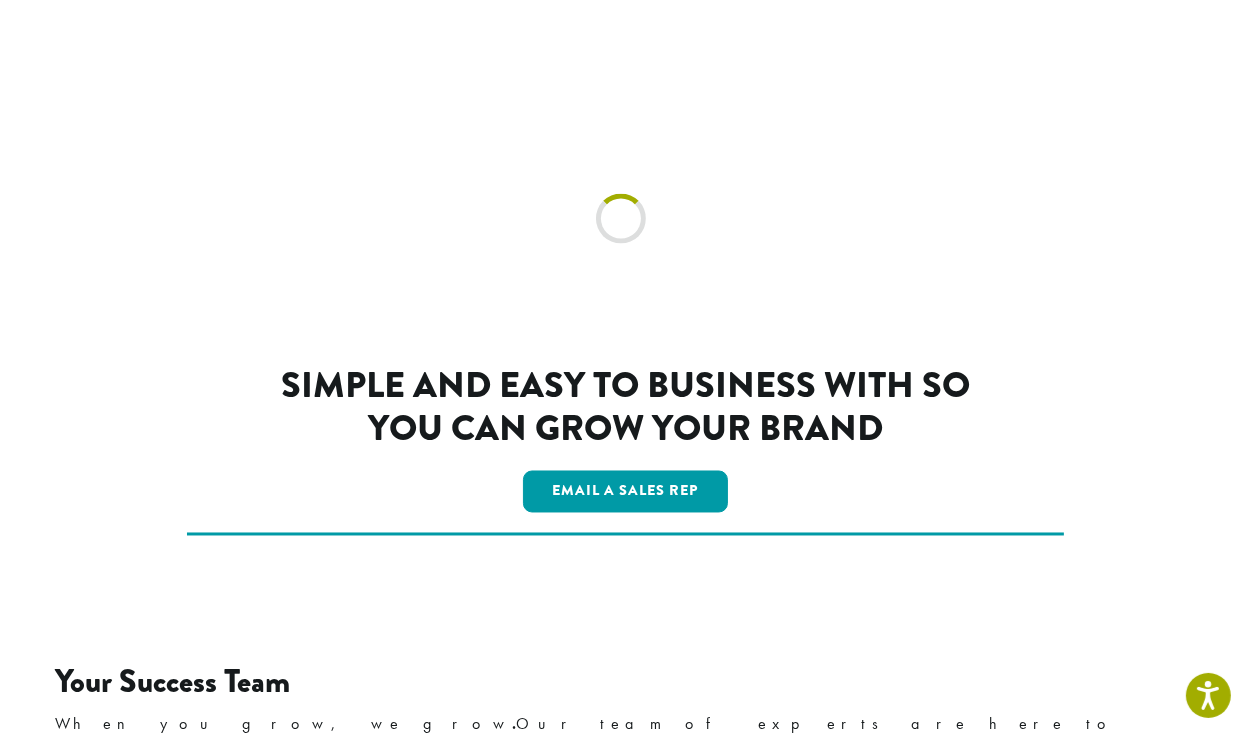 click on "Wholesale Services" at bounding box center (726, 1572) 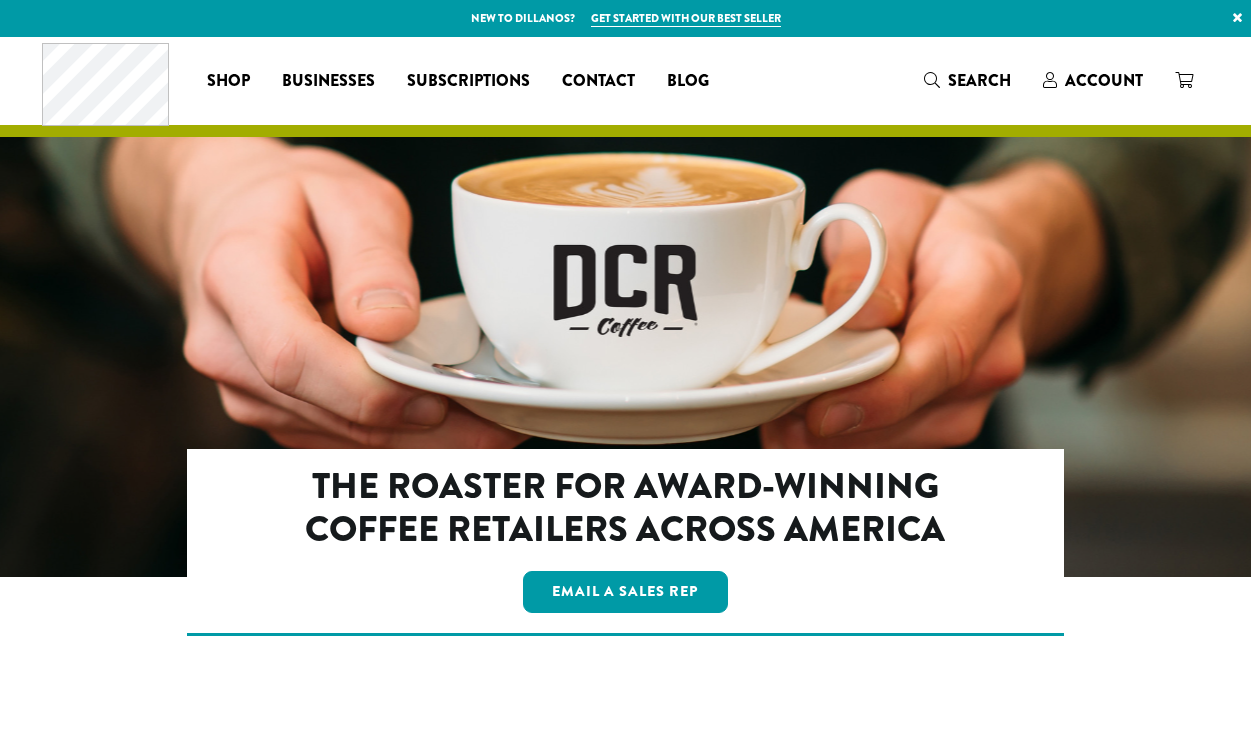 scroll, scrollTop: 0, scrollLeft: 0, axis: both 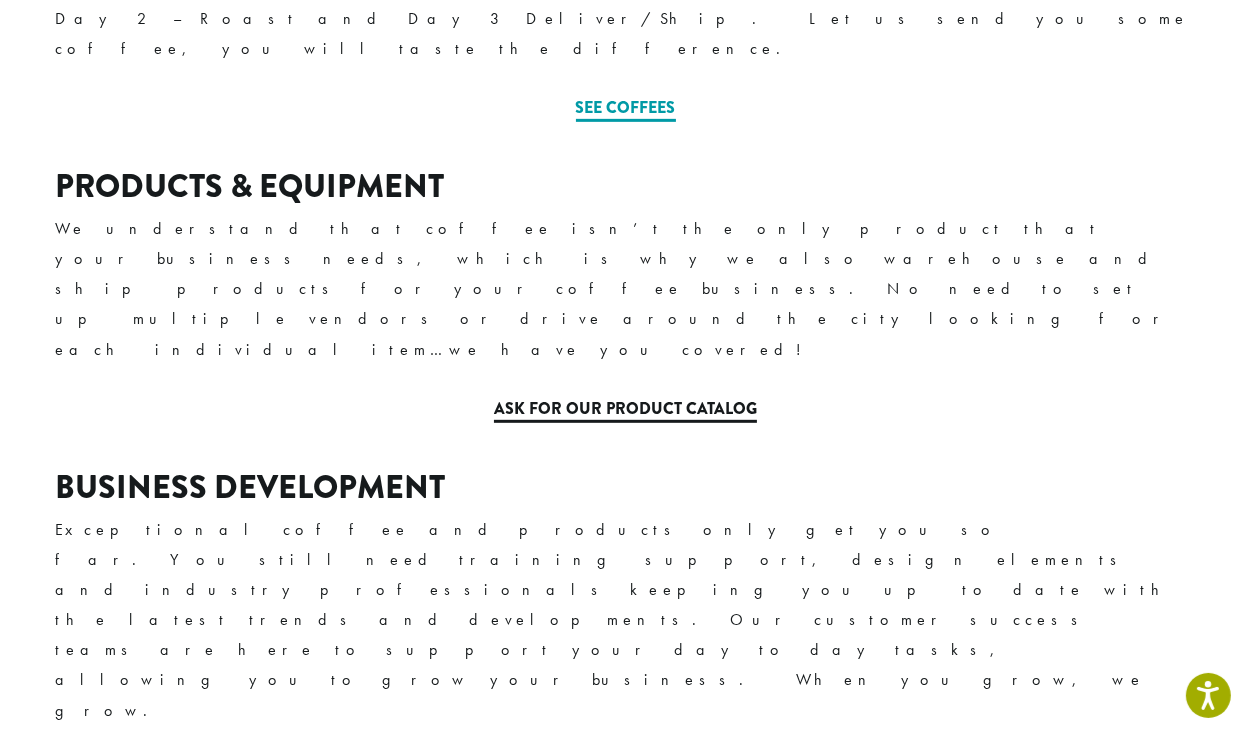 click on "Ask for our Product Catalog" at bounding box center [625, 410] 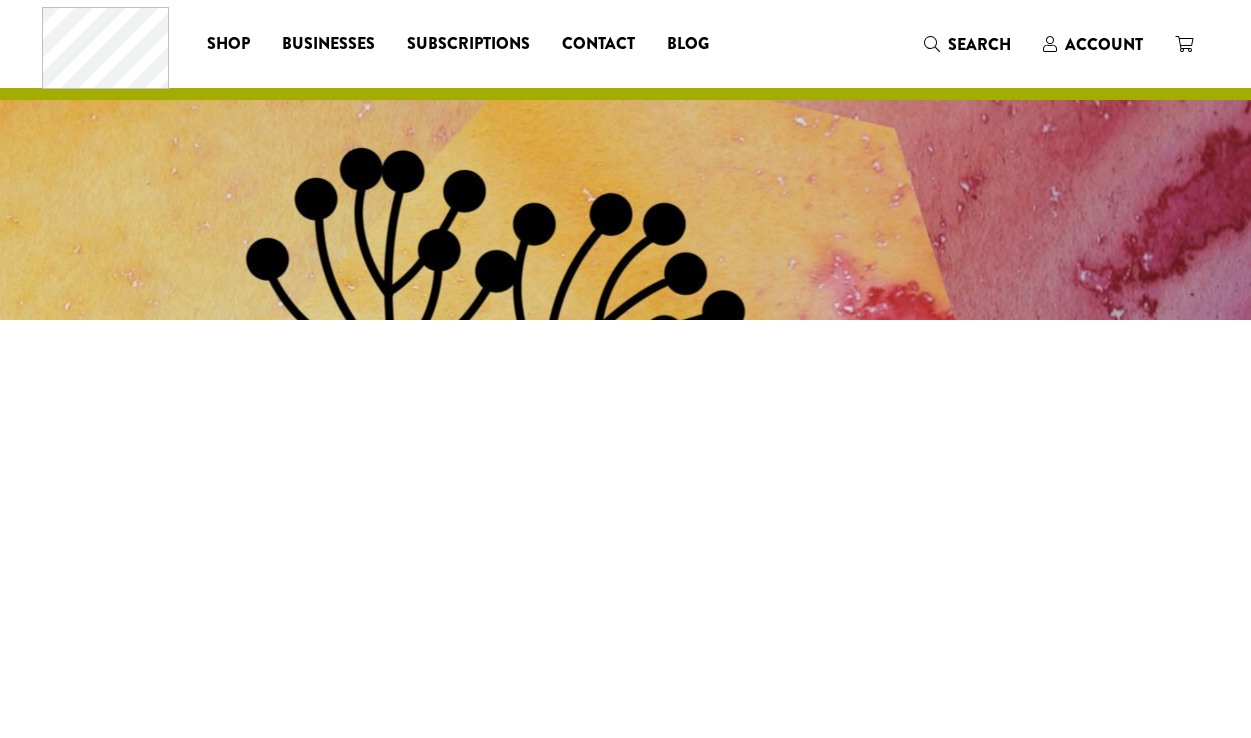scroll, scrollTop: 0, scrollLeft: 0, axis: both 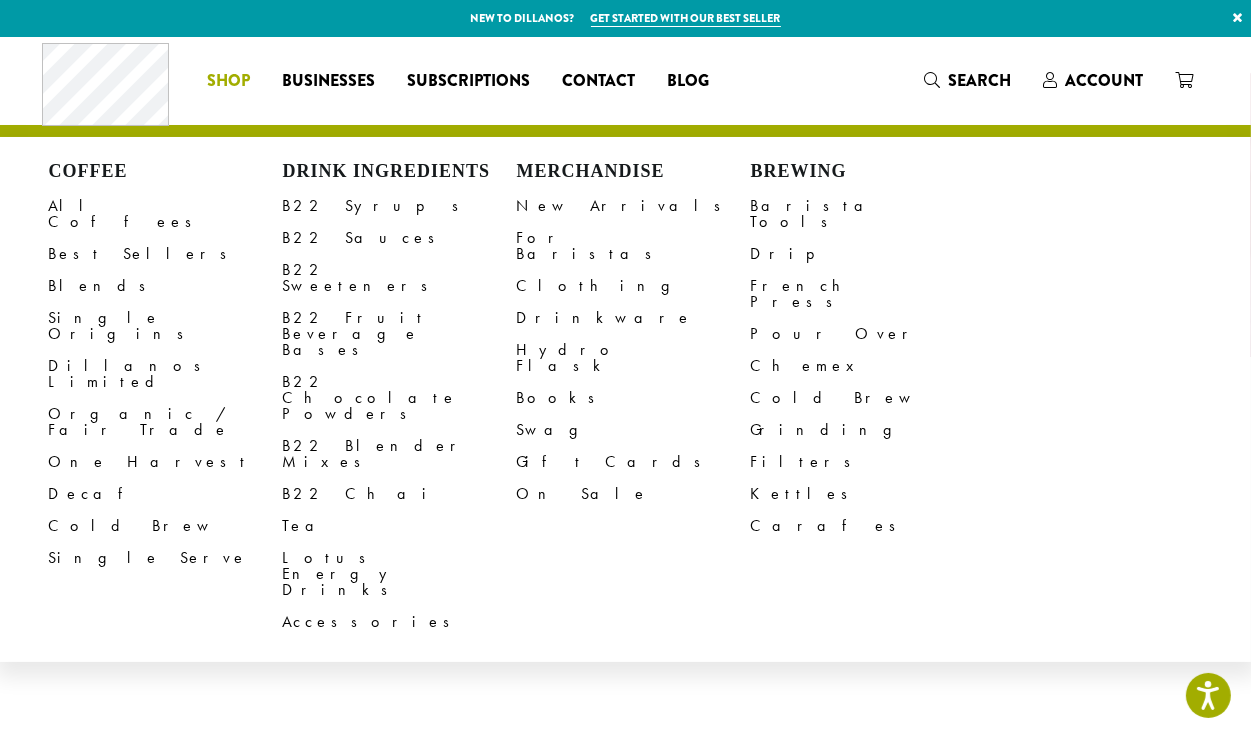 click on "Shop" at bounding box center [228, 81] 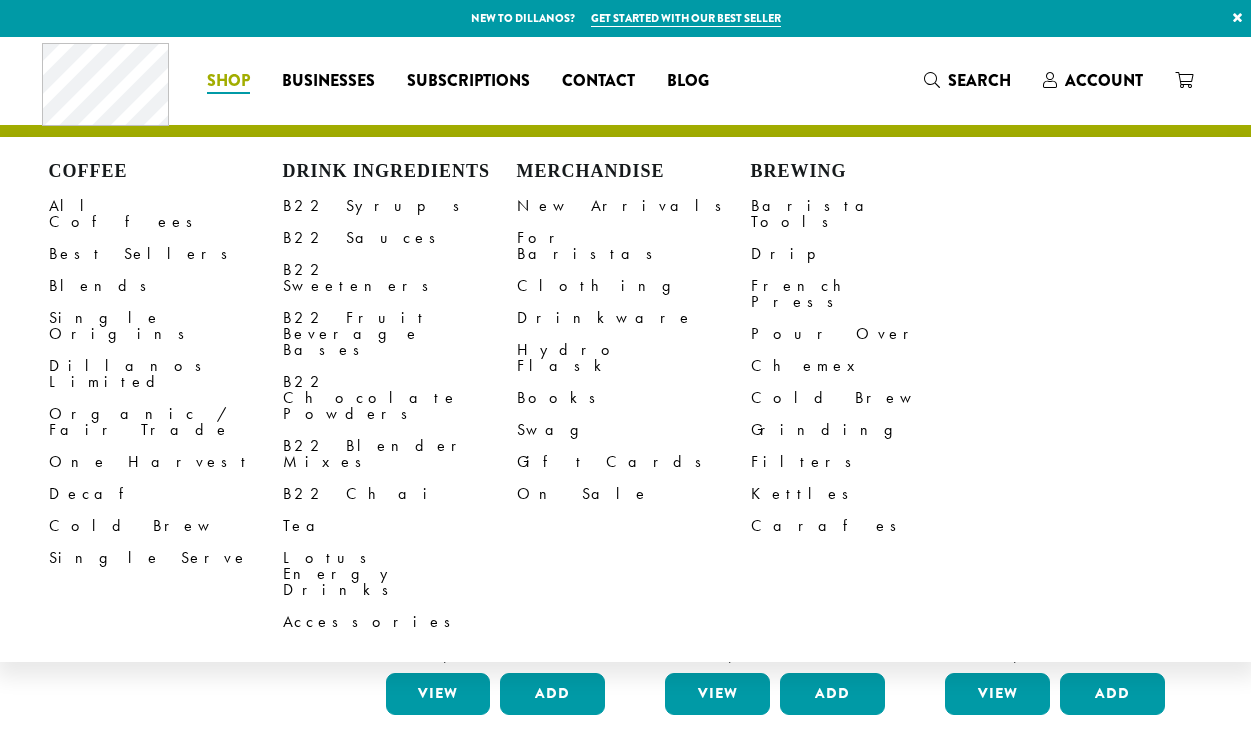 scroll, scrollTop: 0, scrollLeft: 0, axis: both 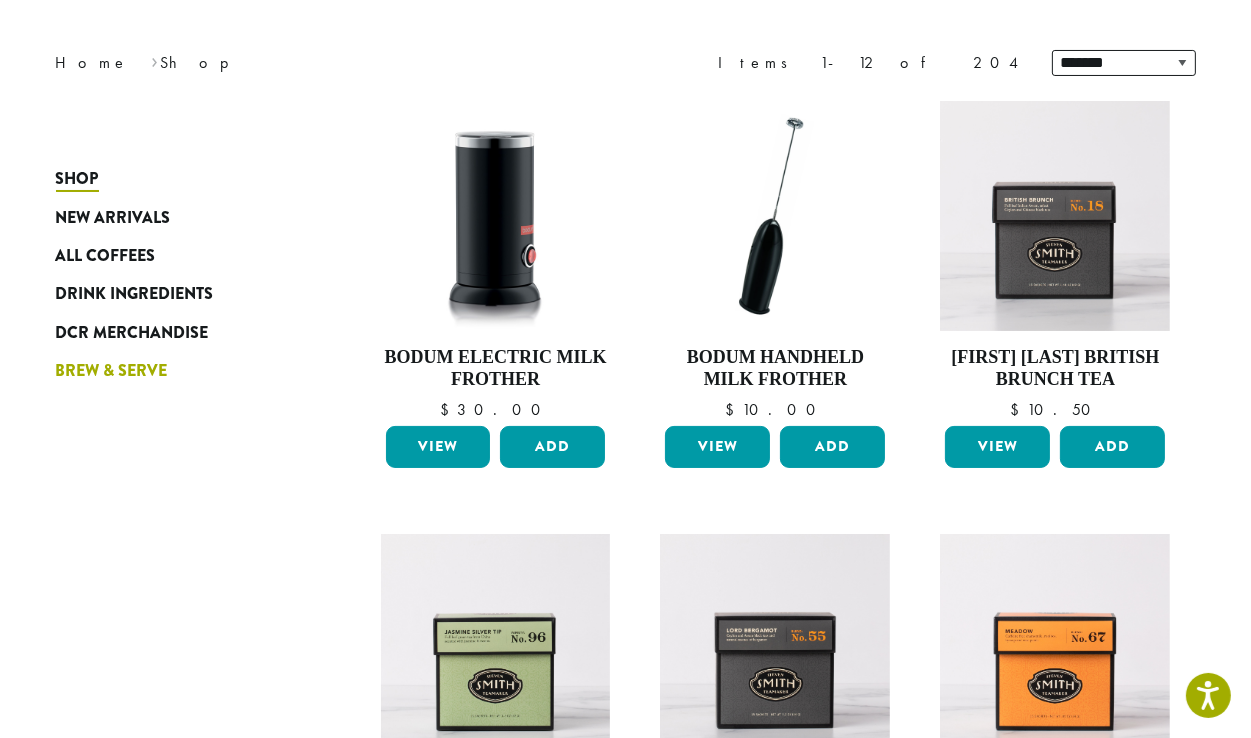 click on "Brew & Serve" at bounding box center (112, 371) 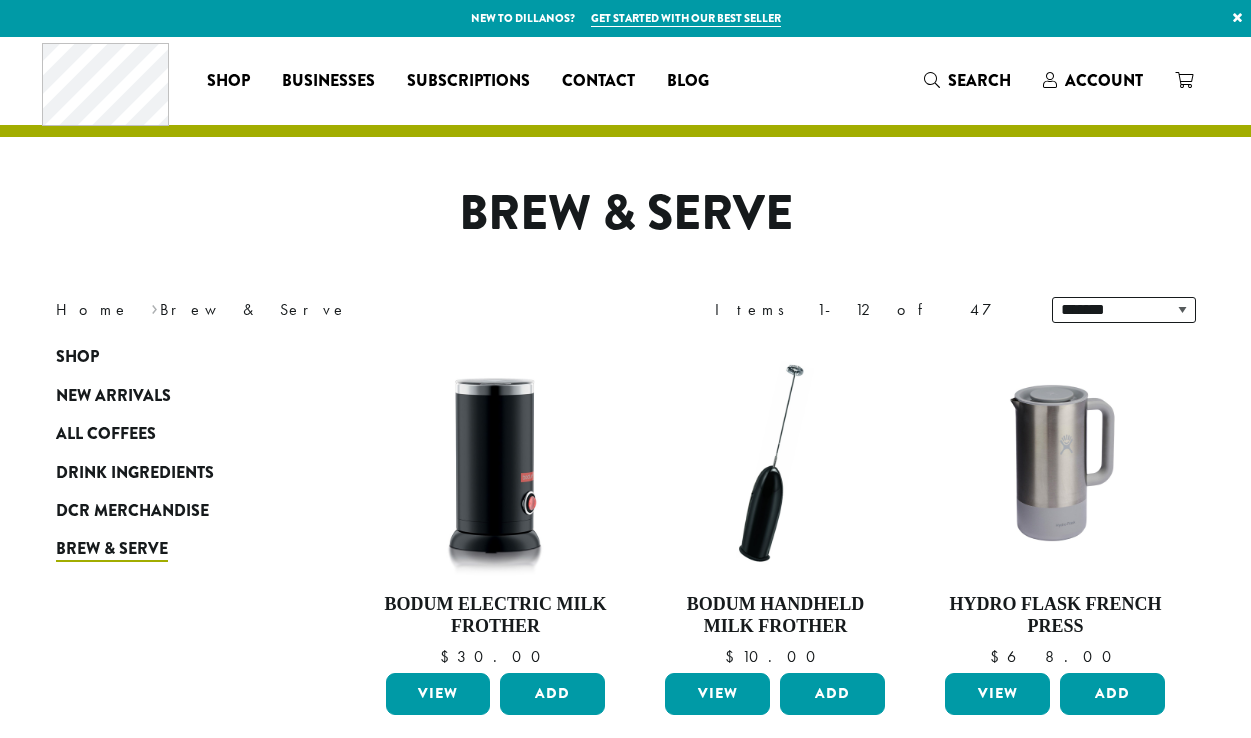 scroll, scrollTop: 0, scrollLeft: 0, axis: both 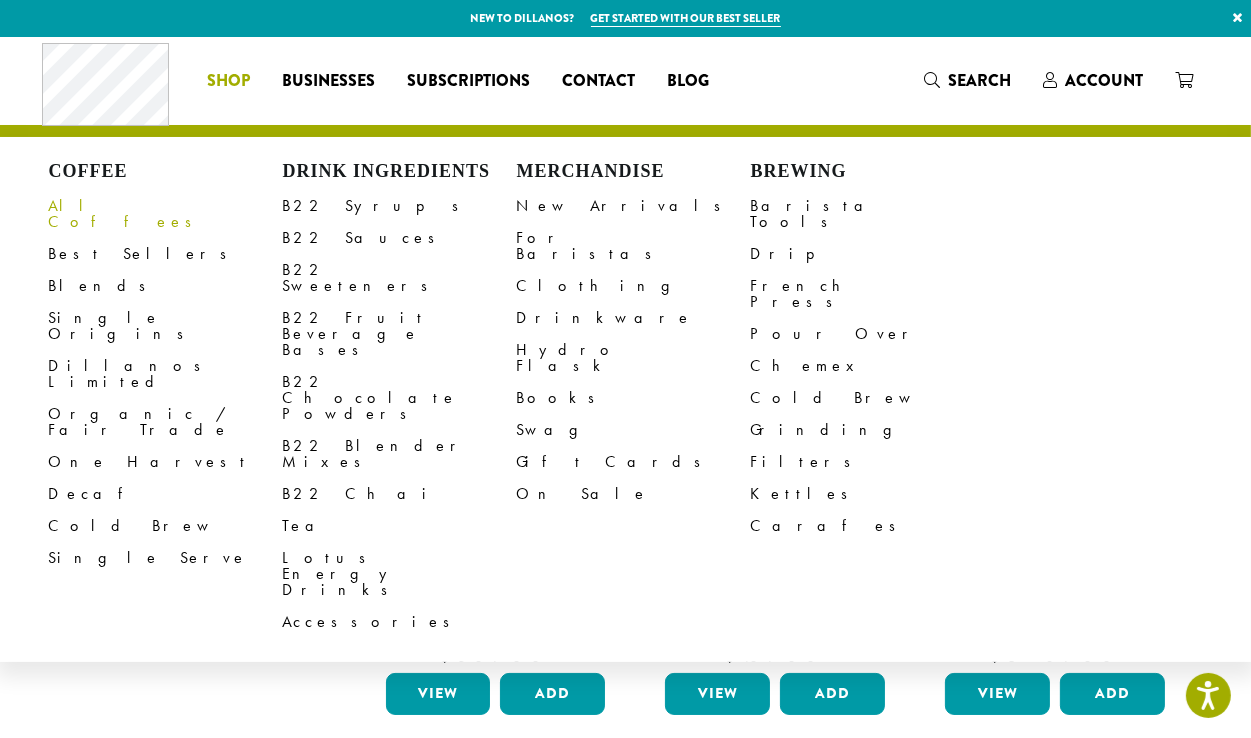click on "All Coffees" at bounding box center (166, 214) 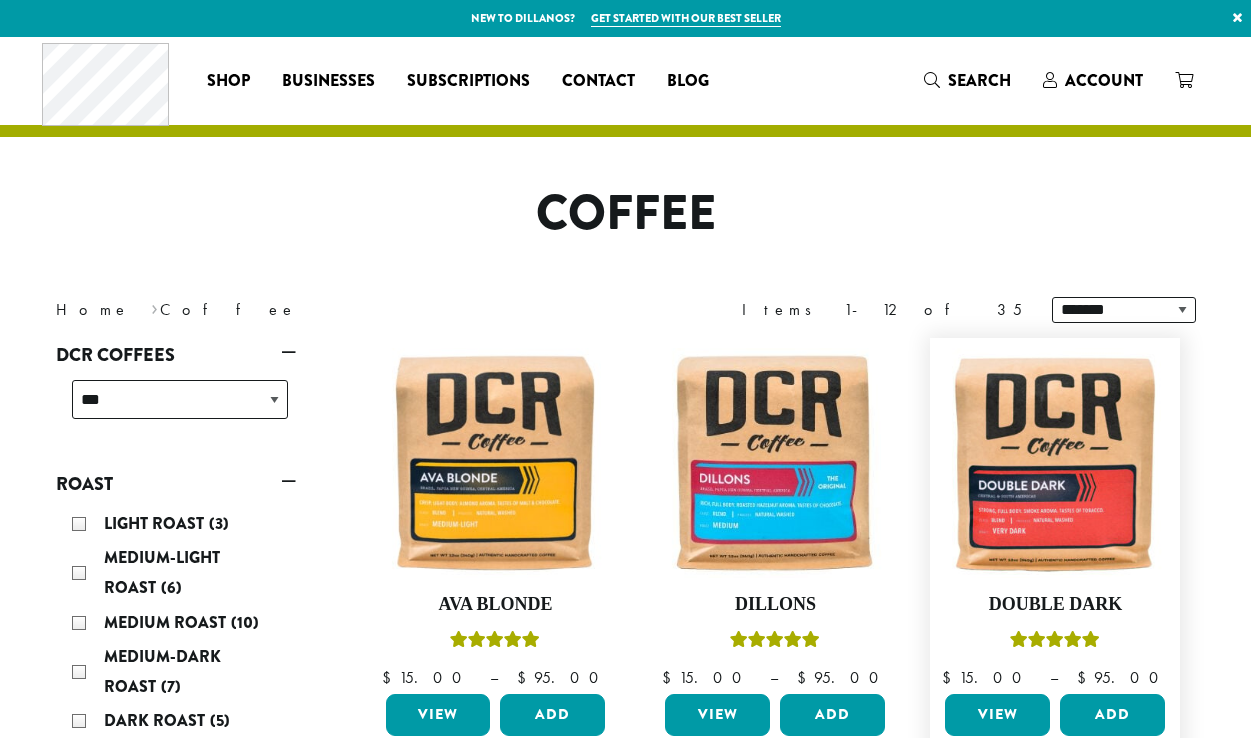 scroll, scrollTop: 0, scrollLeft: 0, axis: both 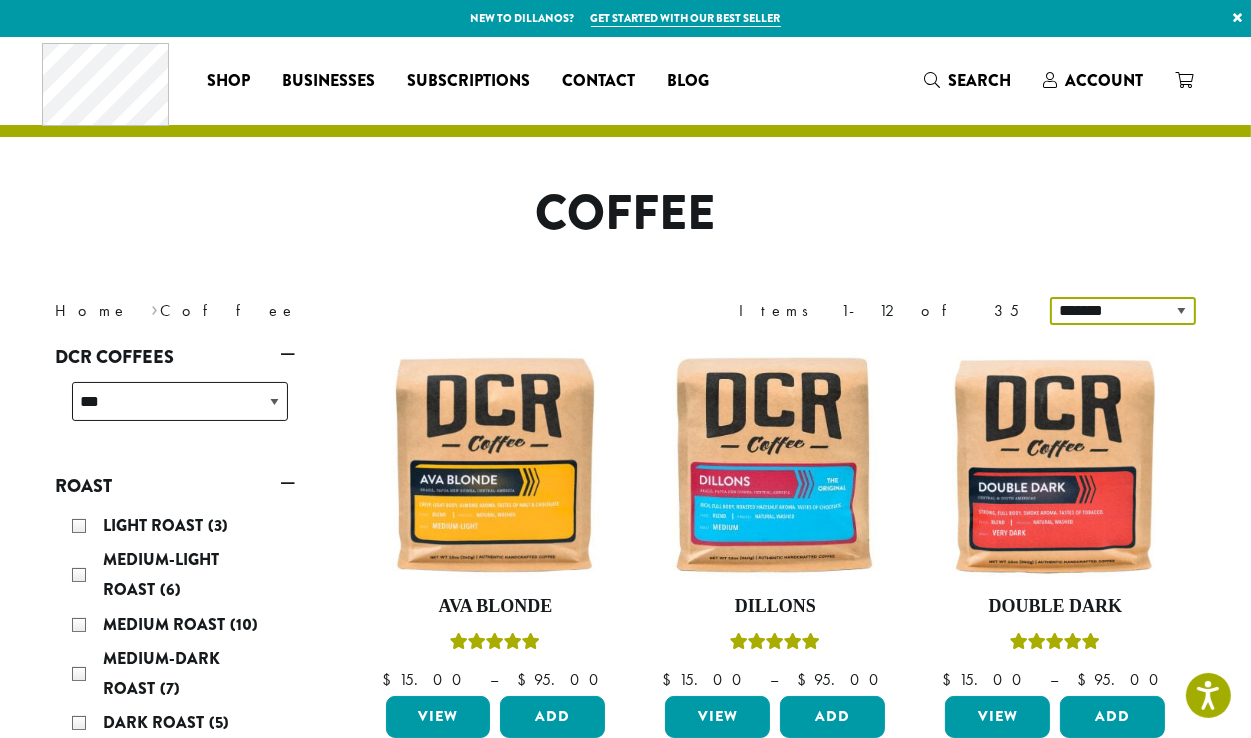 click on "**********" at bounding box center (1123, 311) 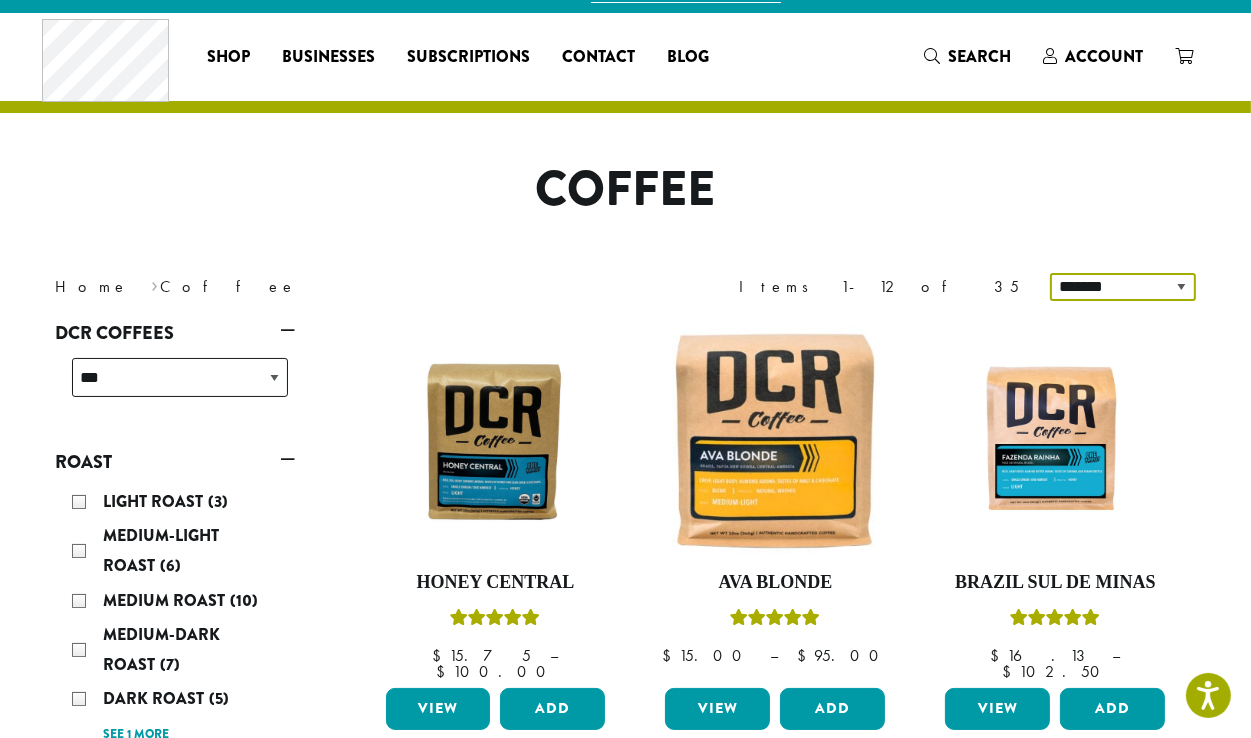 scroll, scrollTop: 0, scrollLeft: 0, axis: both 